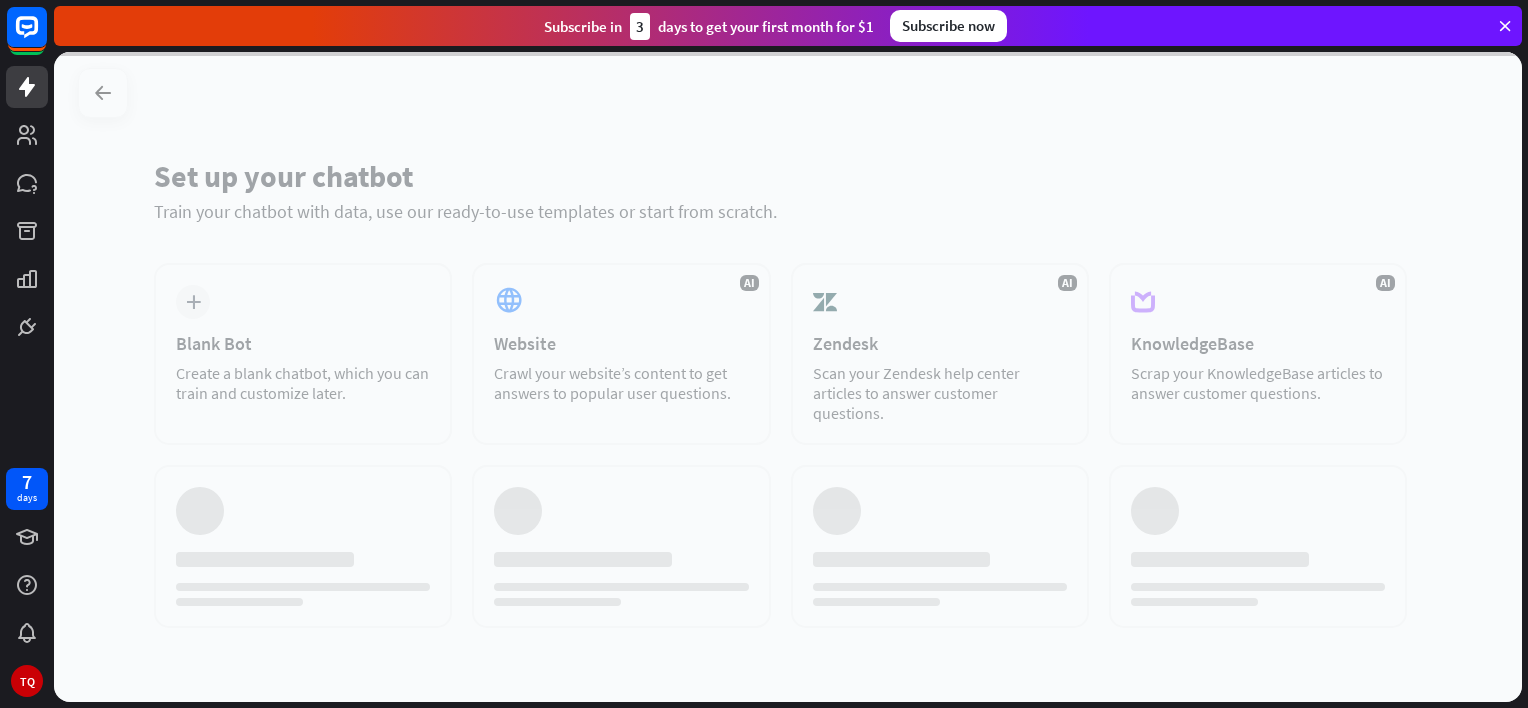 scroll, scrollTop: 0, scrollLeft: 0, axis: both 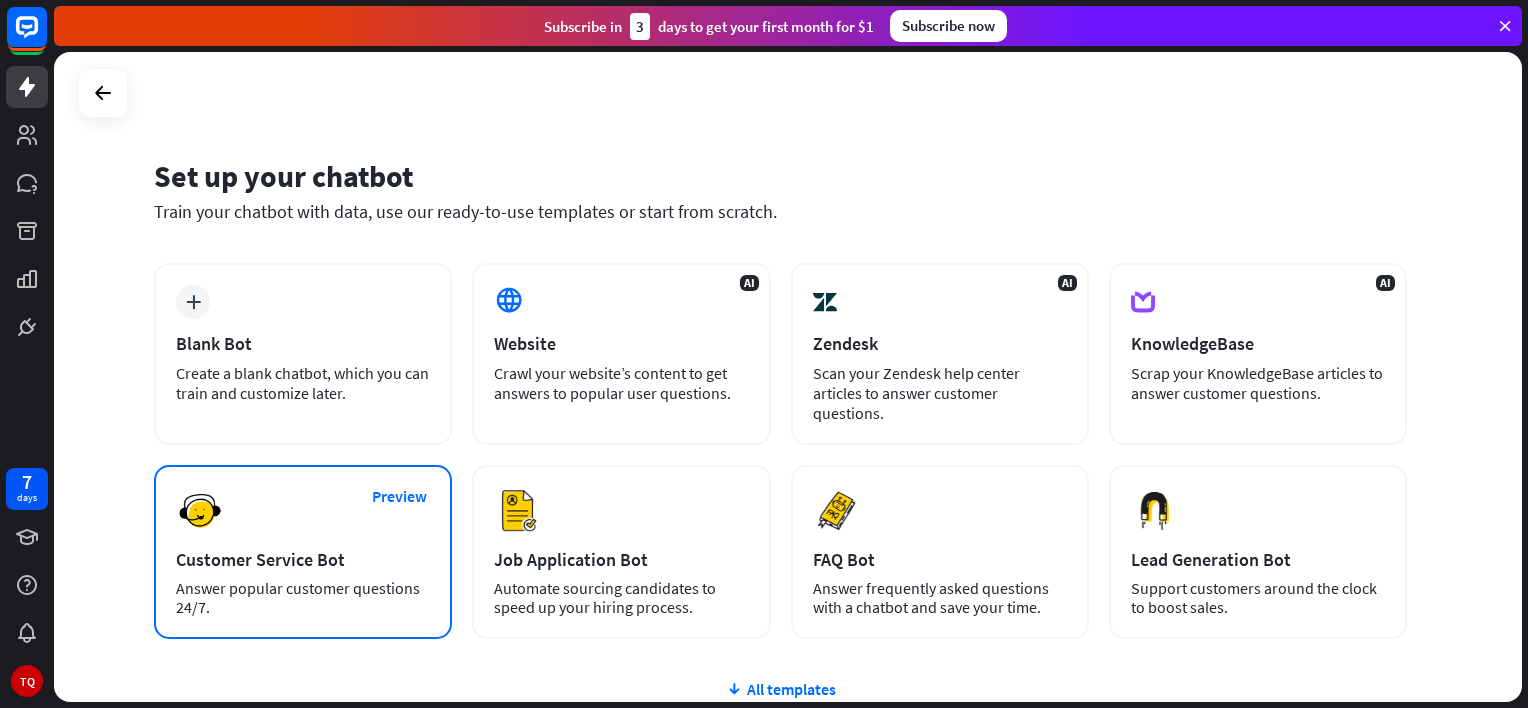 click on "Preview
Customer Service Bot
Answer popular customer questions 24/7." at bounding box center [303, 552] 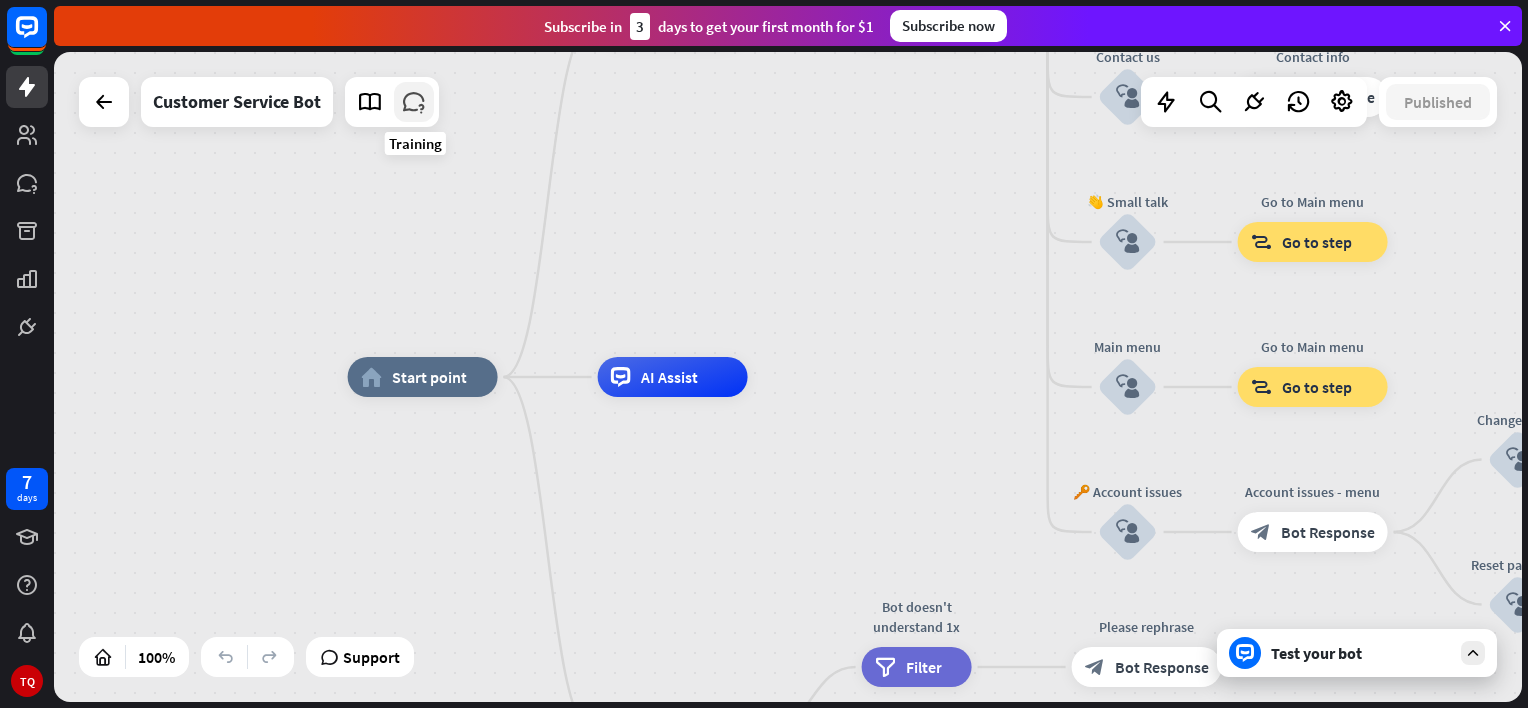 click at bounding box center (414, 102) 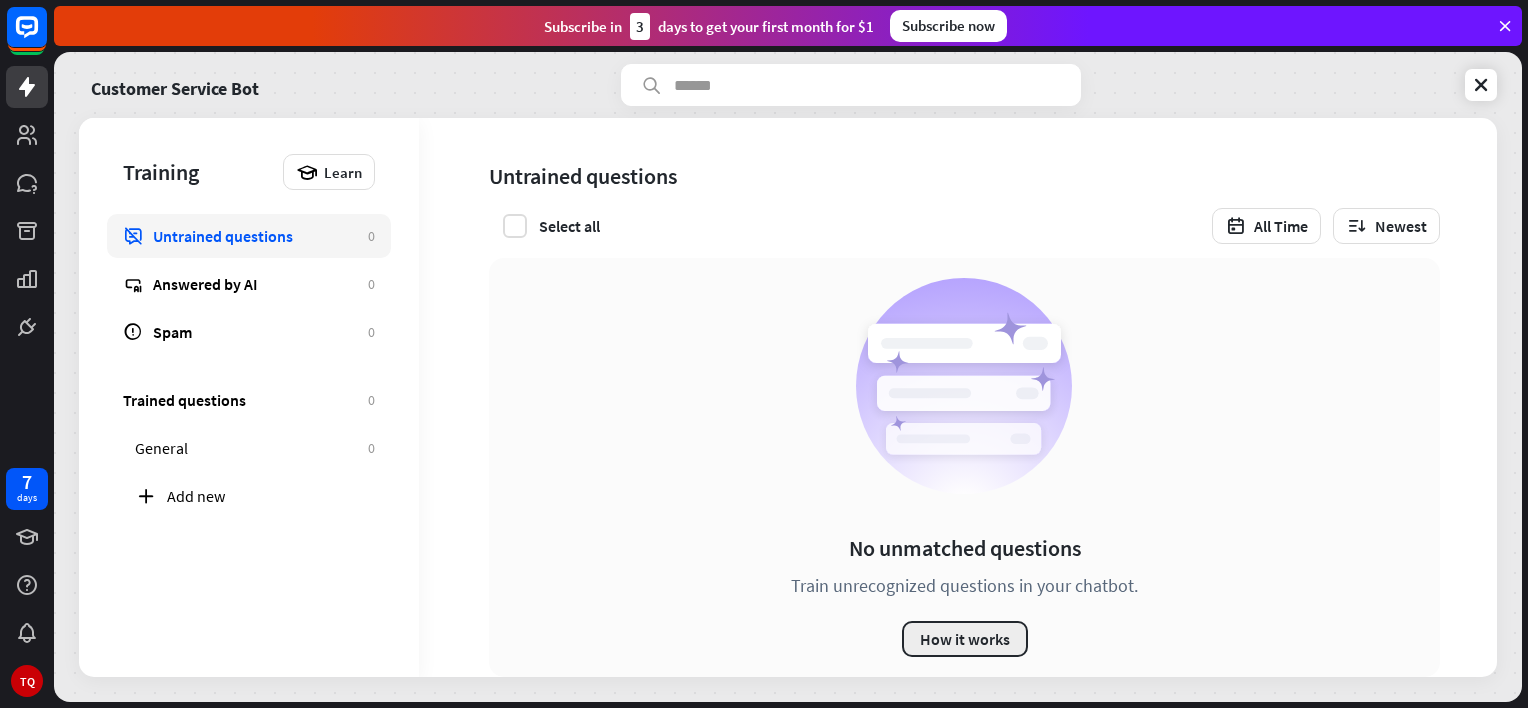 click on "How it works" at bounding box center [965, 639] 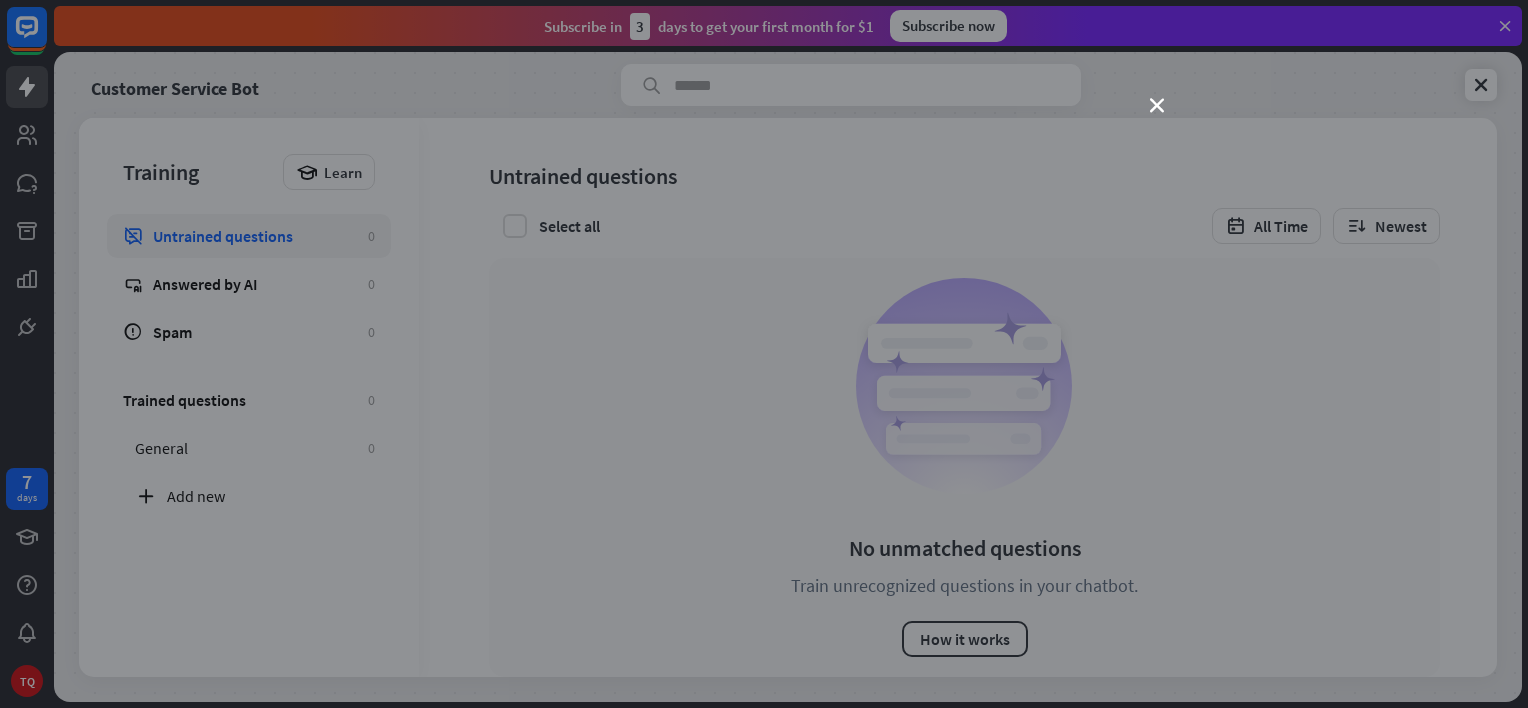 type 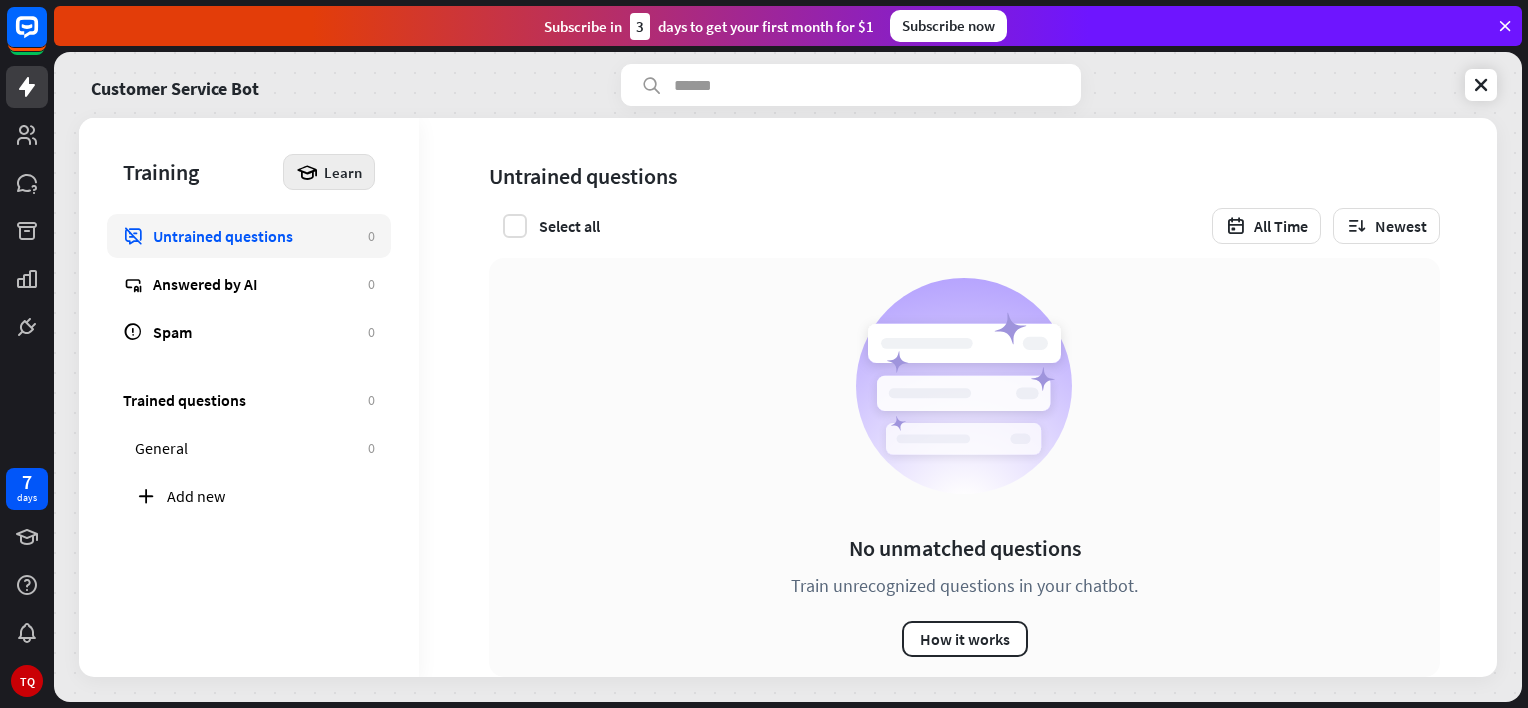 click on "Learn" at bounding box center [343, 172] 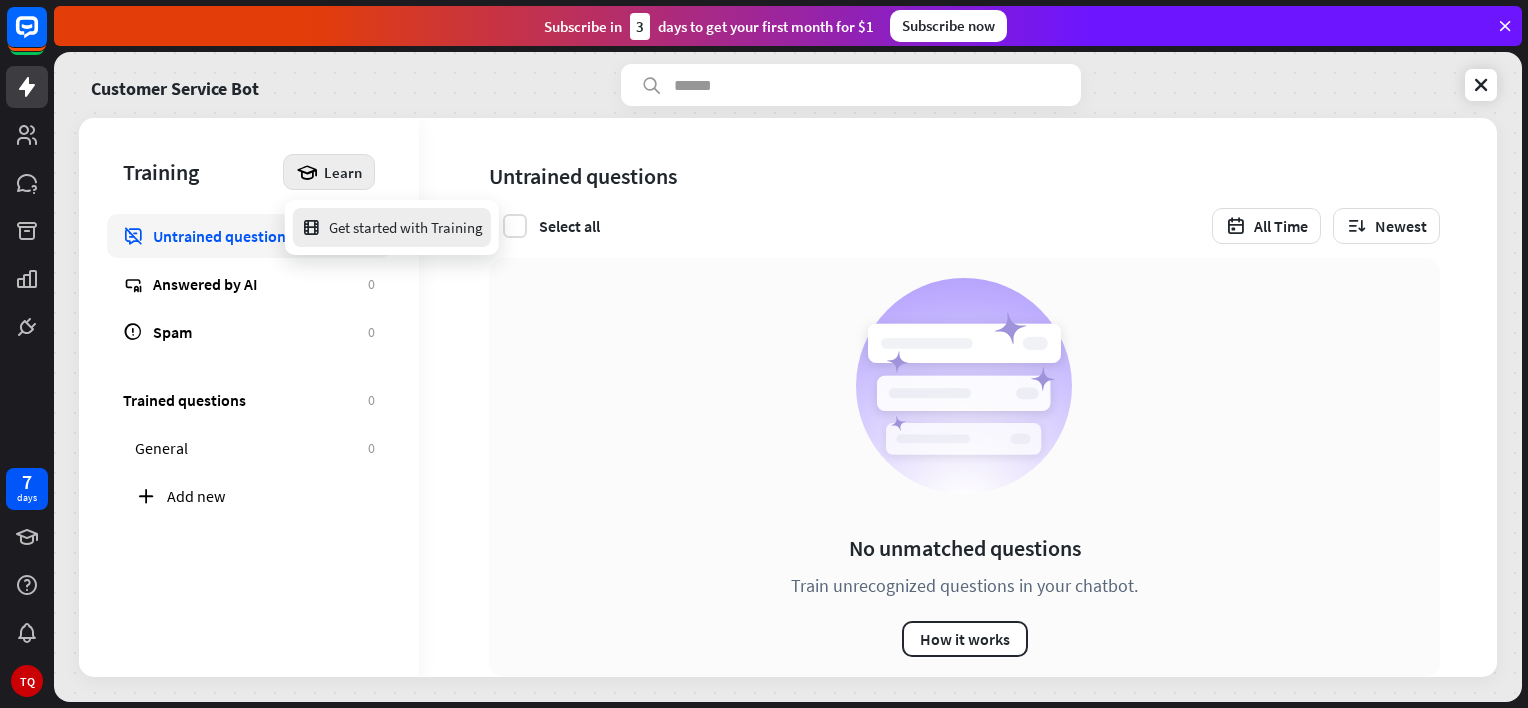 click on "Get started with Training" at bounding box center [392, 227] 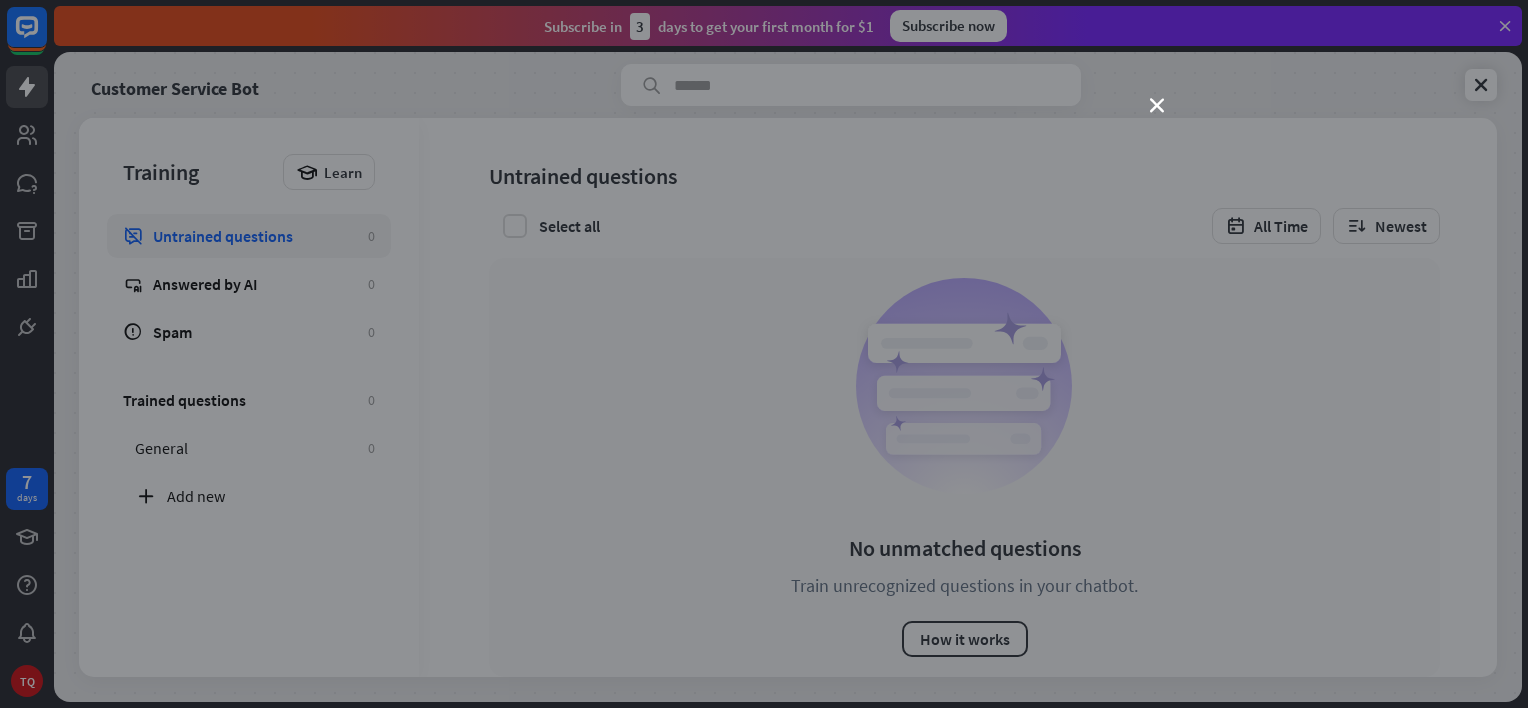 click on "close" at bounding box center [764, 354] 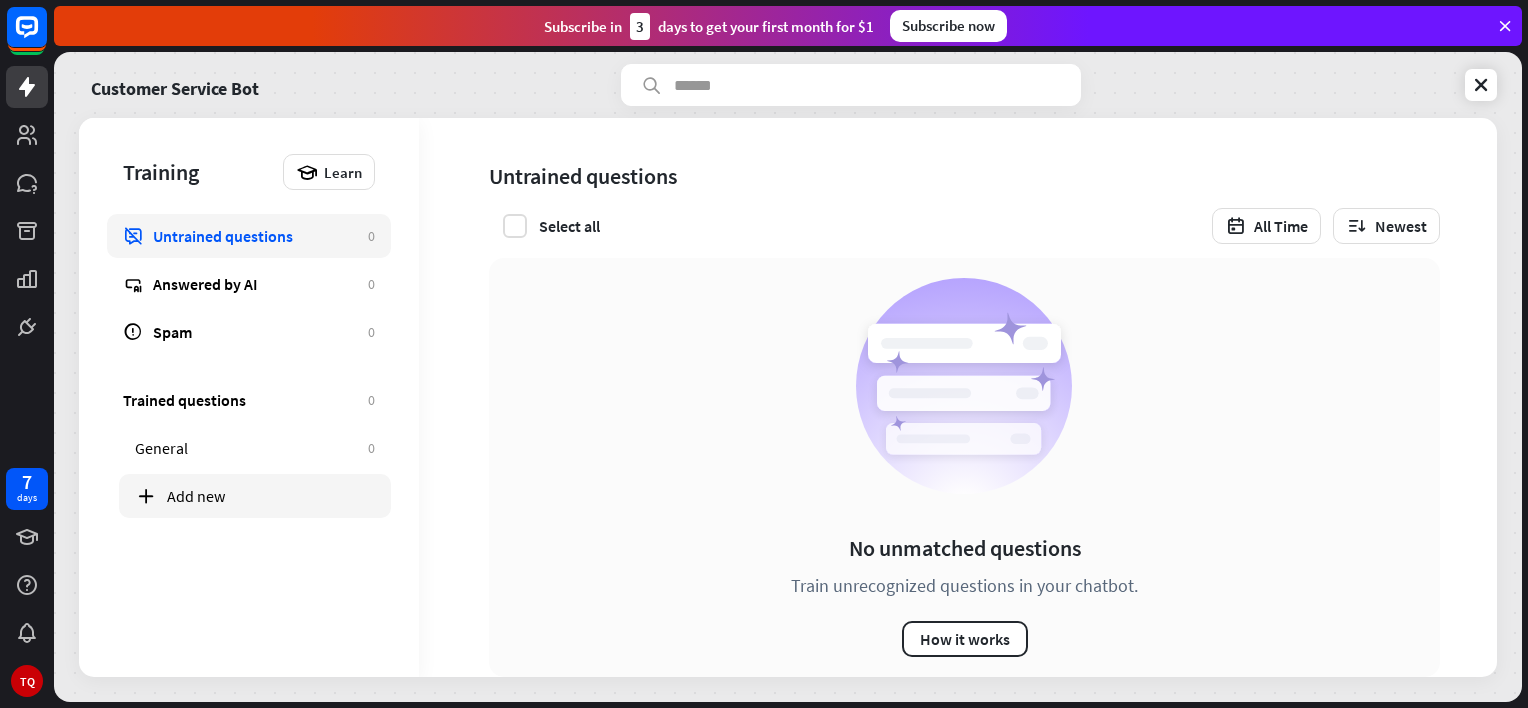 click on "Add new" at bounding box center (271, 496) 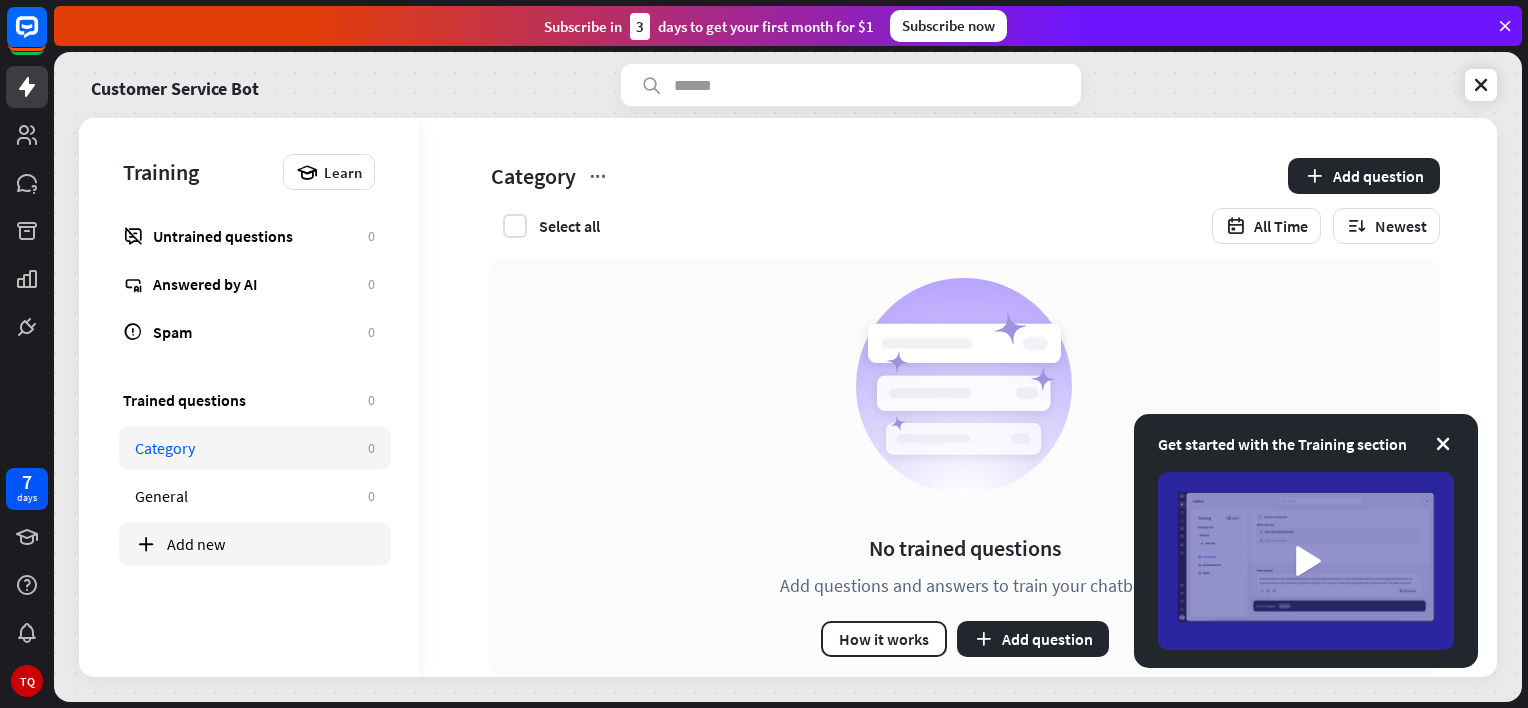 click on "Add new" at bounding box center [271, 544] 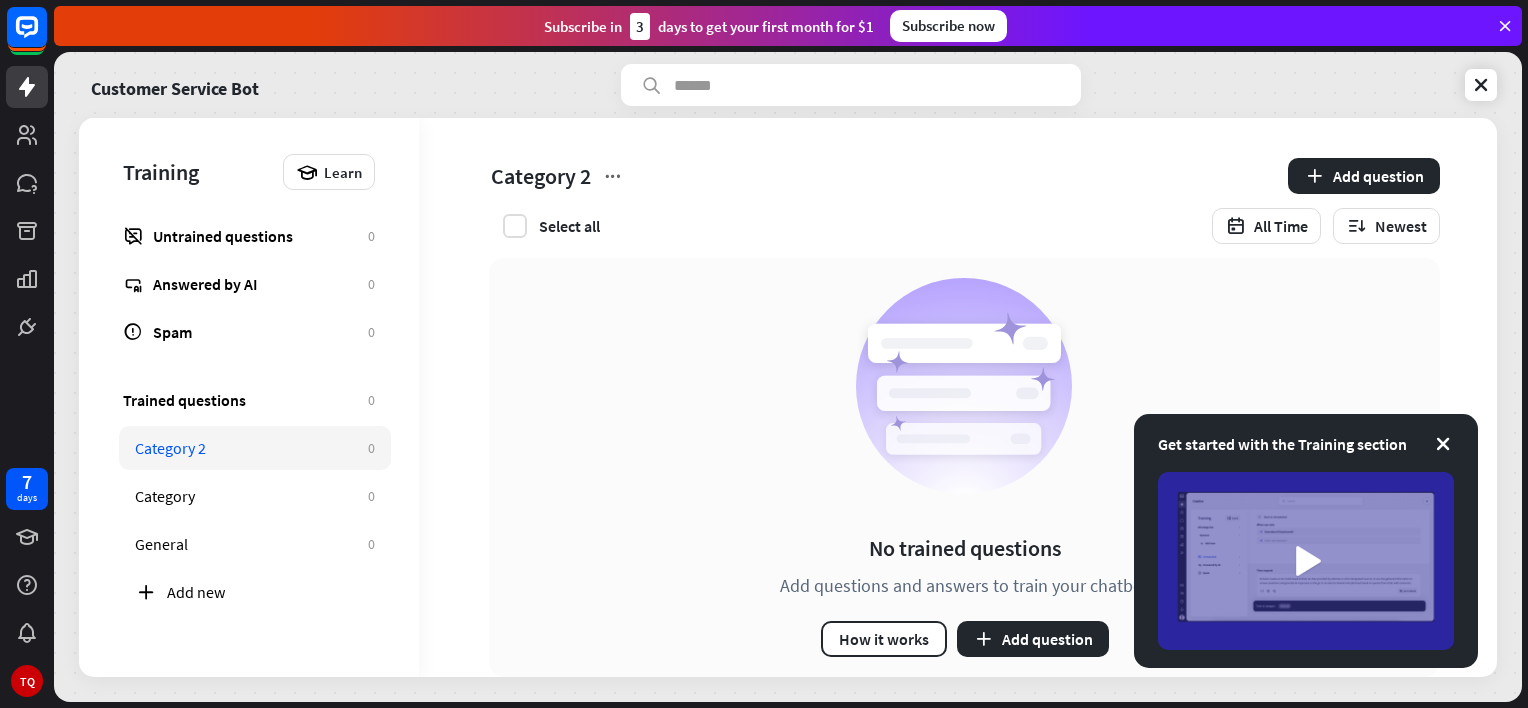 drag, startPoint x: 352, startPoint y: 450, endPoint x: 1042, endPoint y: 499, distance: 691.7377 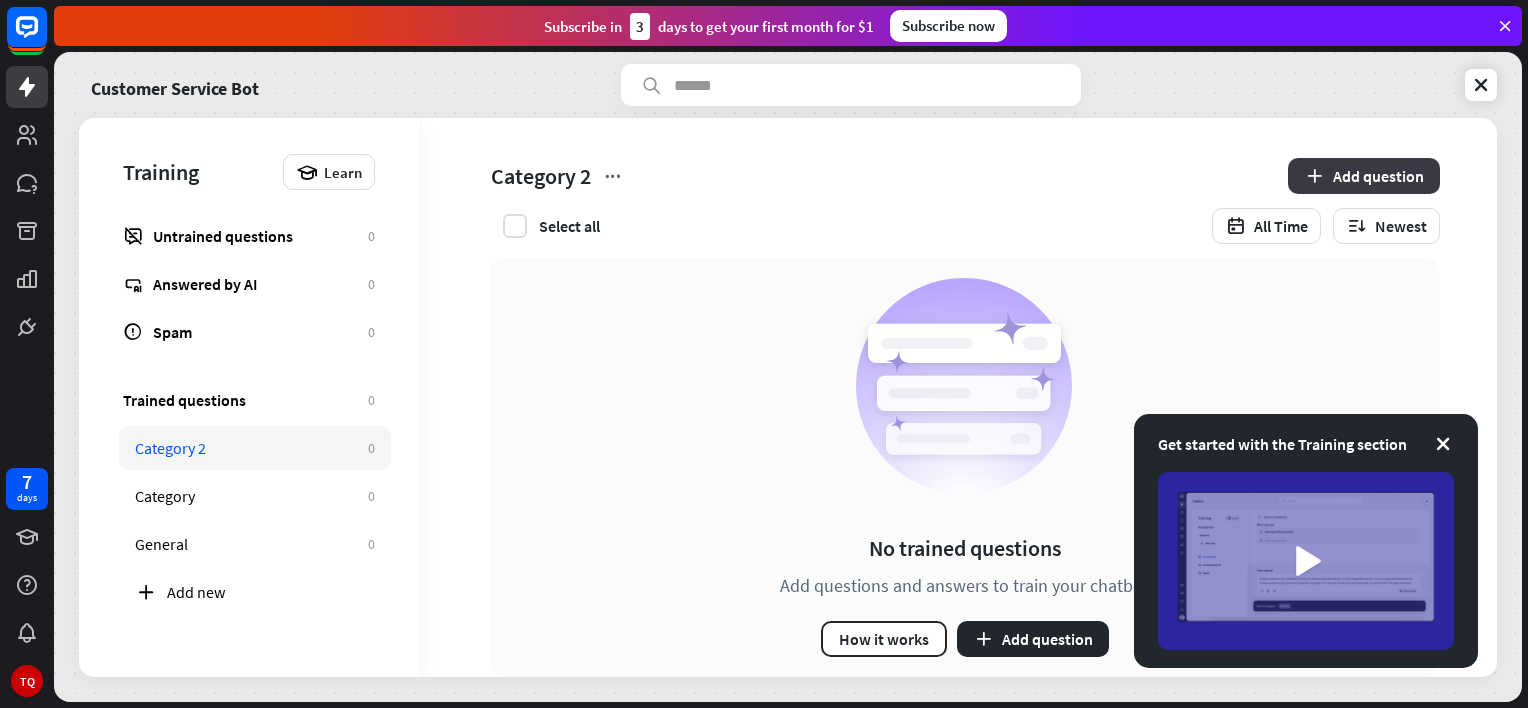click on "Add question" at bounding box center (1364, 176) 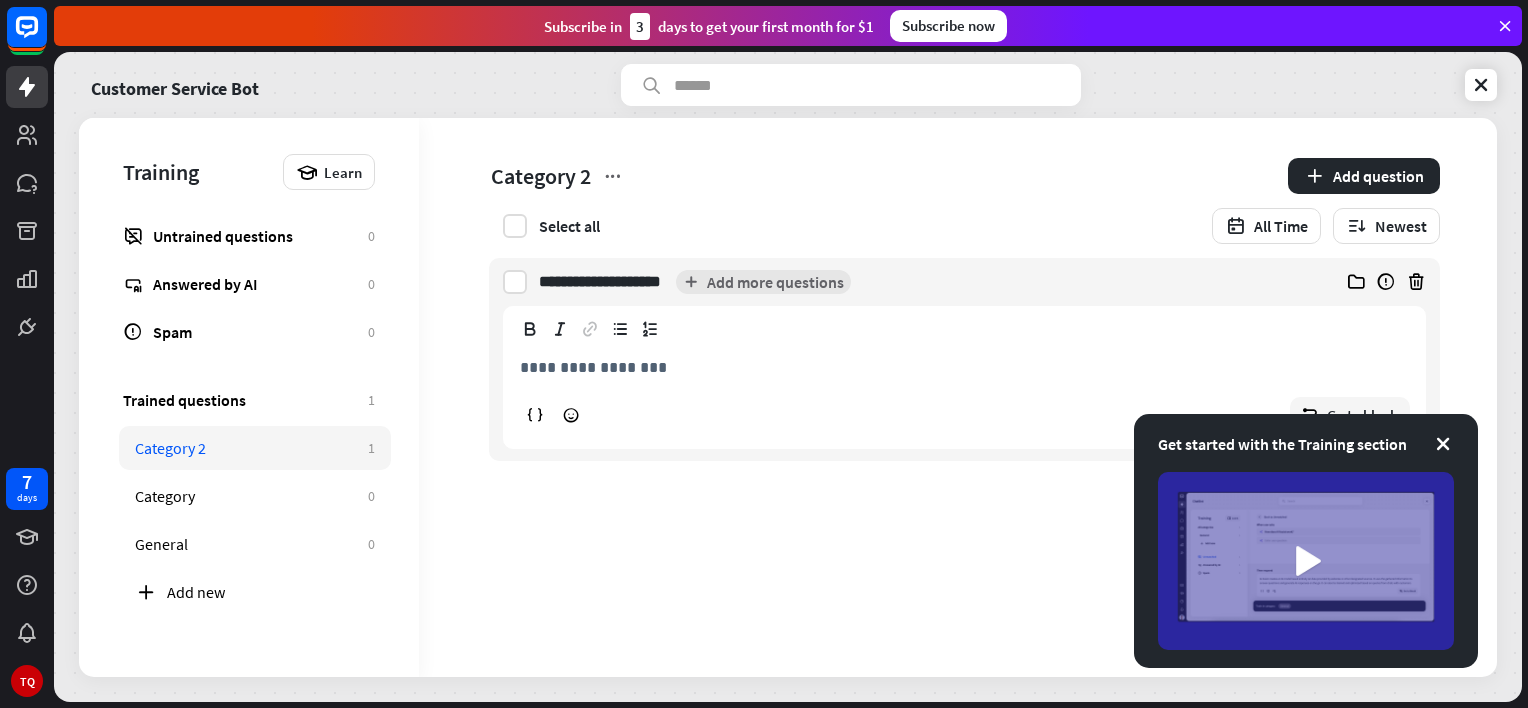 type on "**********" 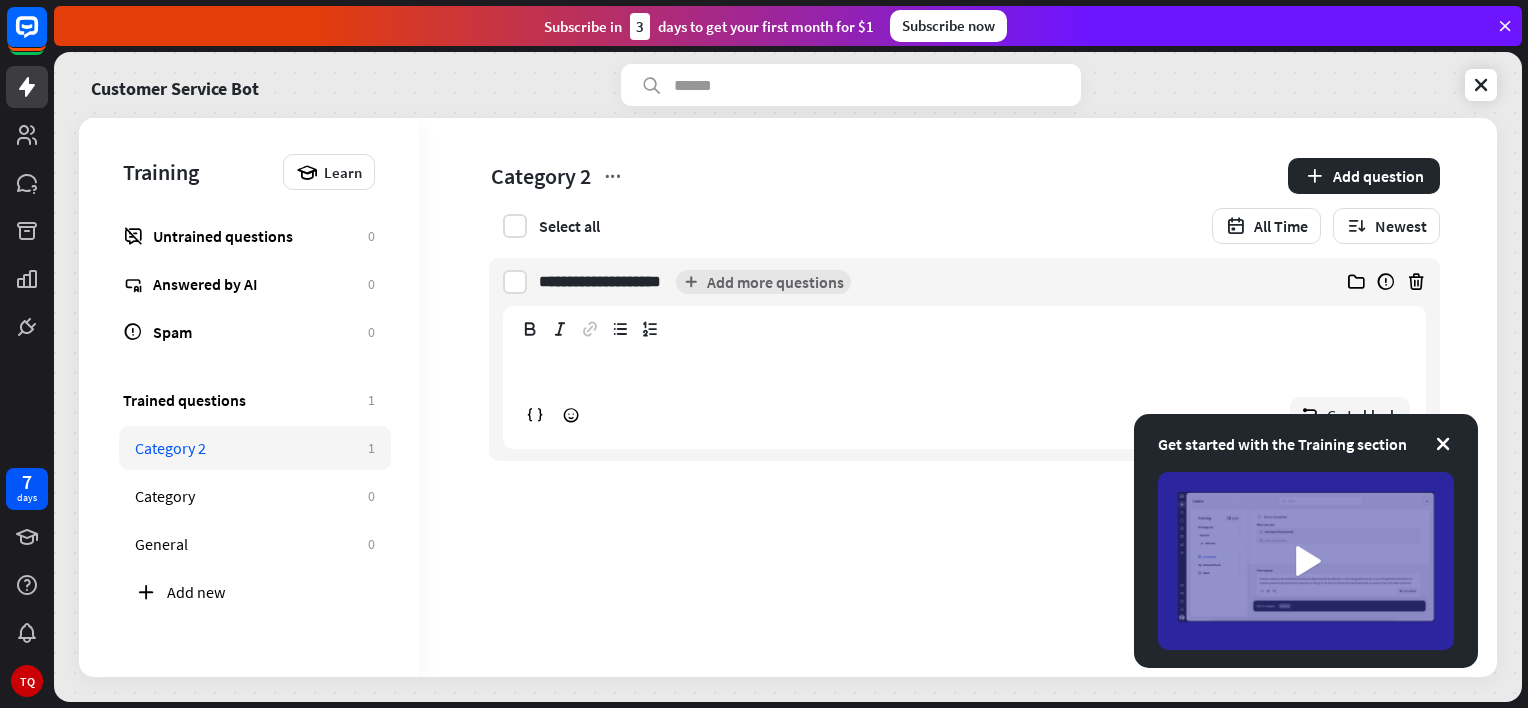 click on "**********" at bounding box center (964, 367) 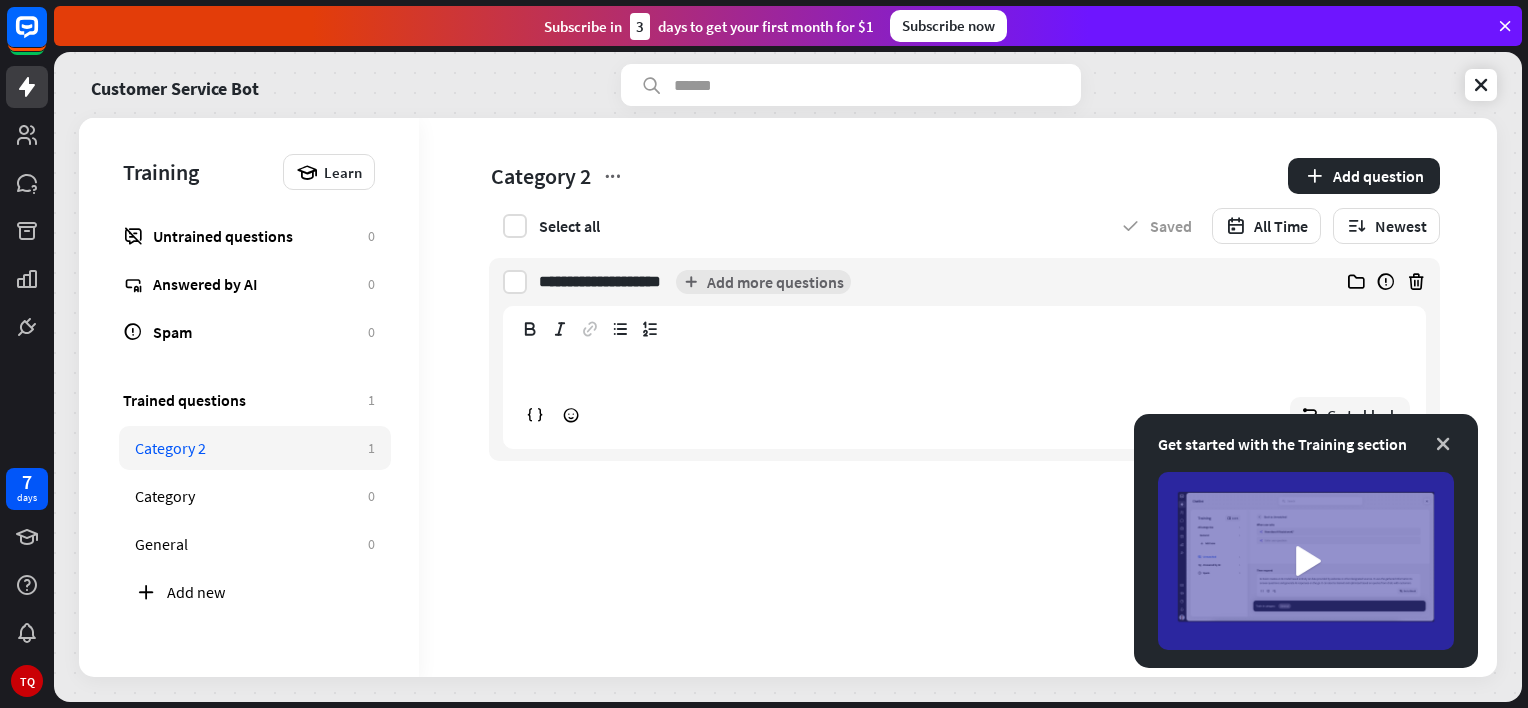 click at bounding box center (1443, 444) 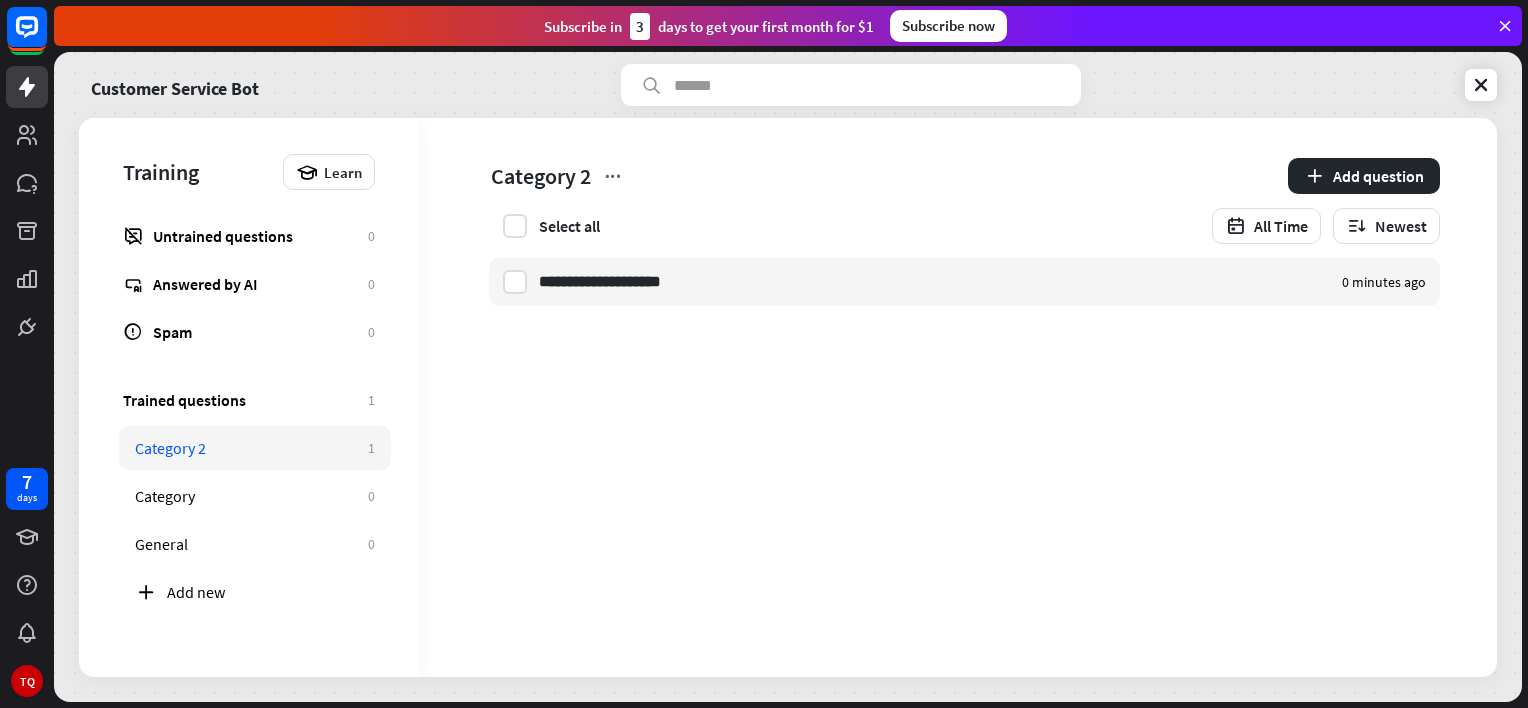 click on "**********" at bounding box center (950, 300) 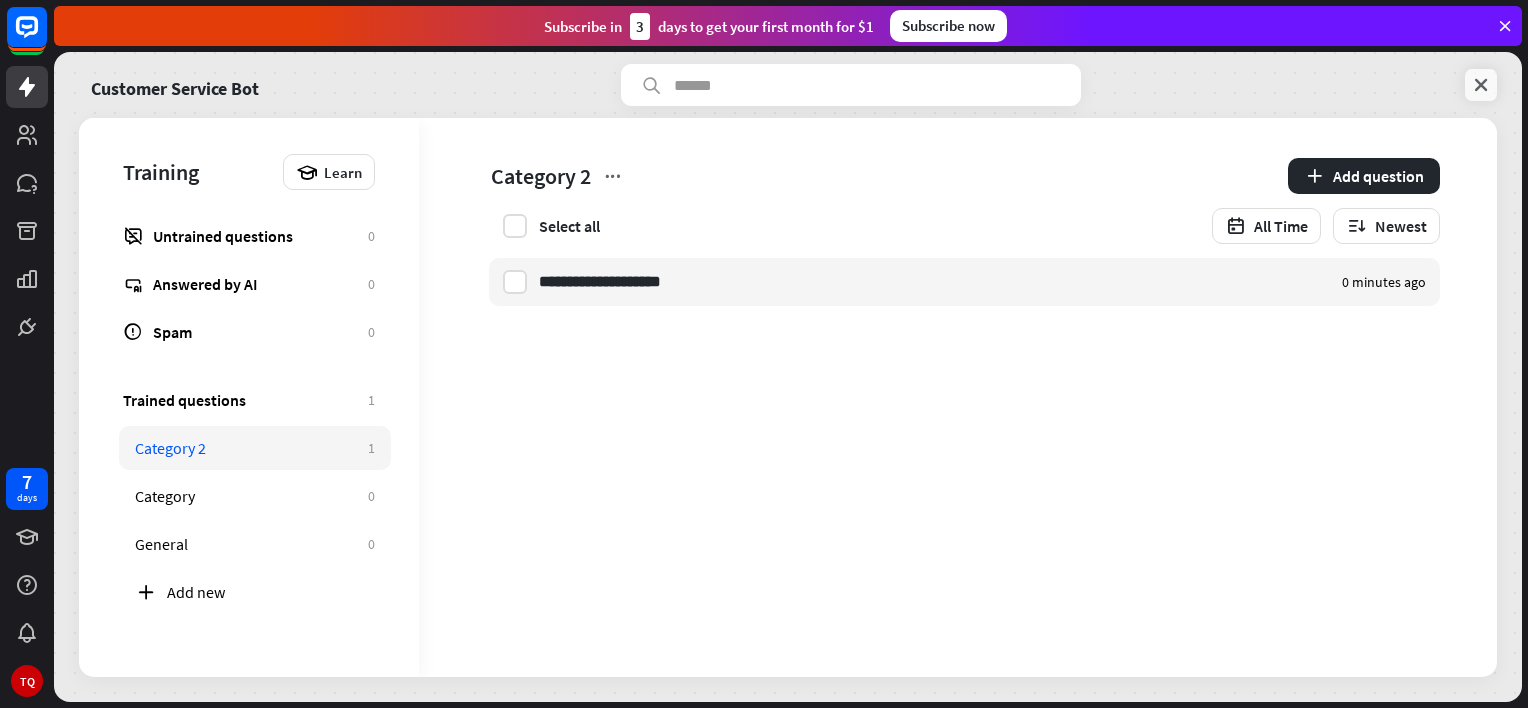 click at bounding box center (1481, 85) 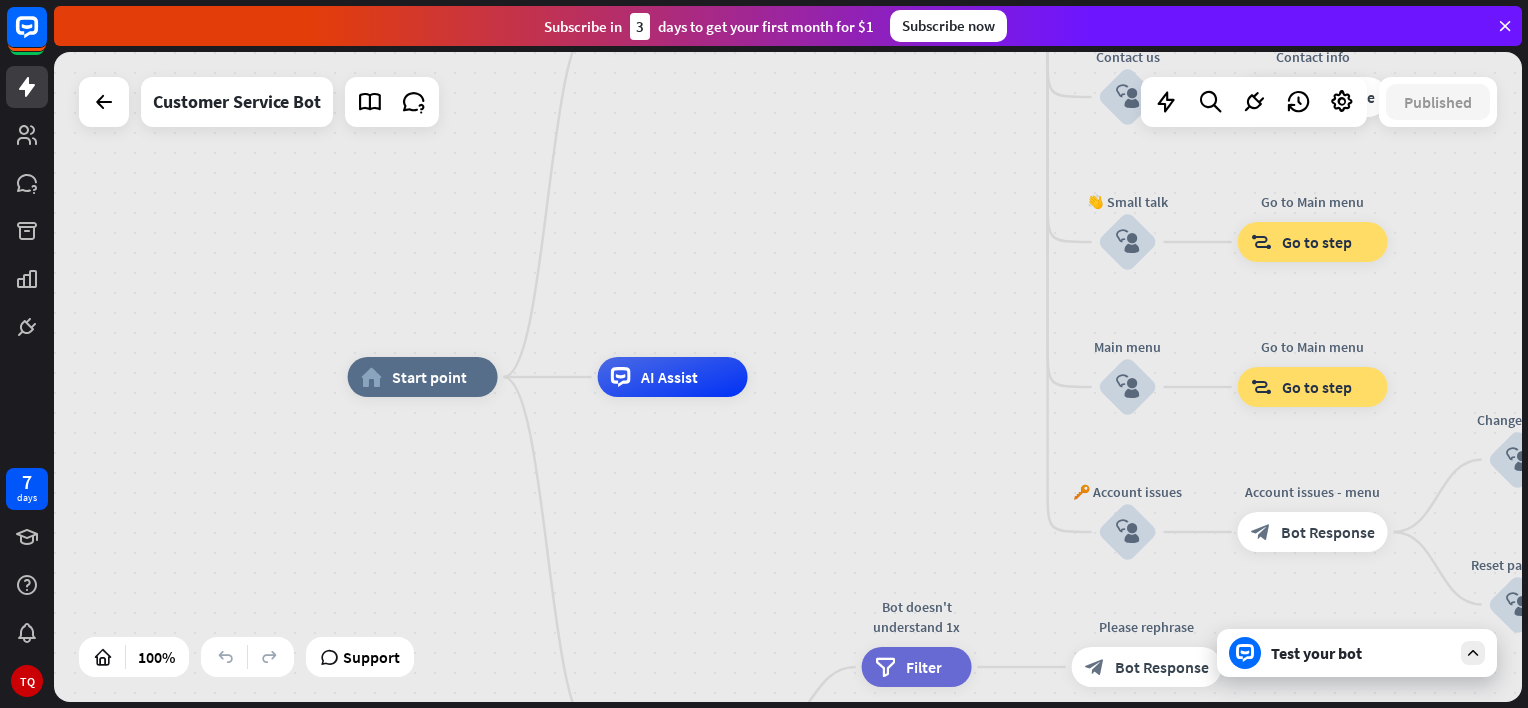 click on "Test your bot" at bounding box center [1361, 653] 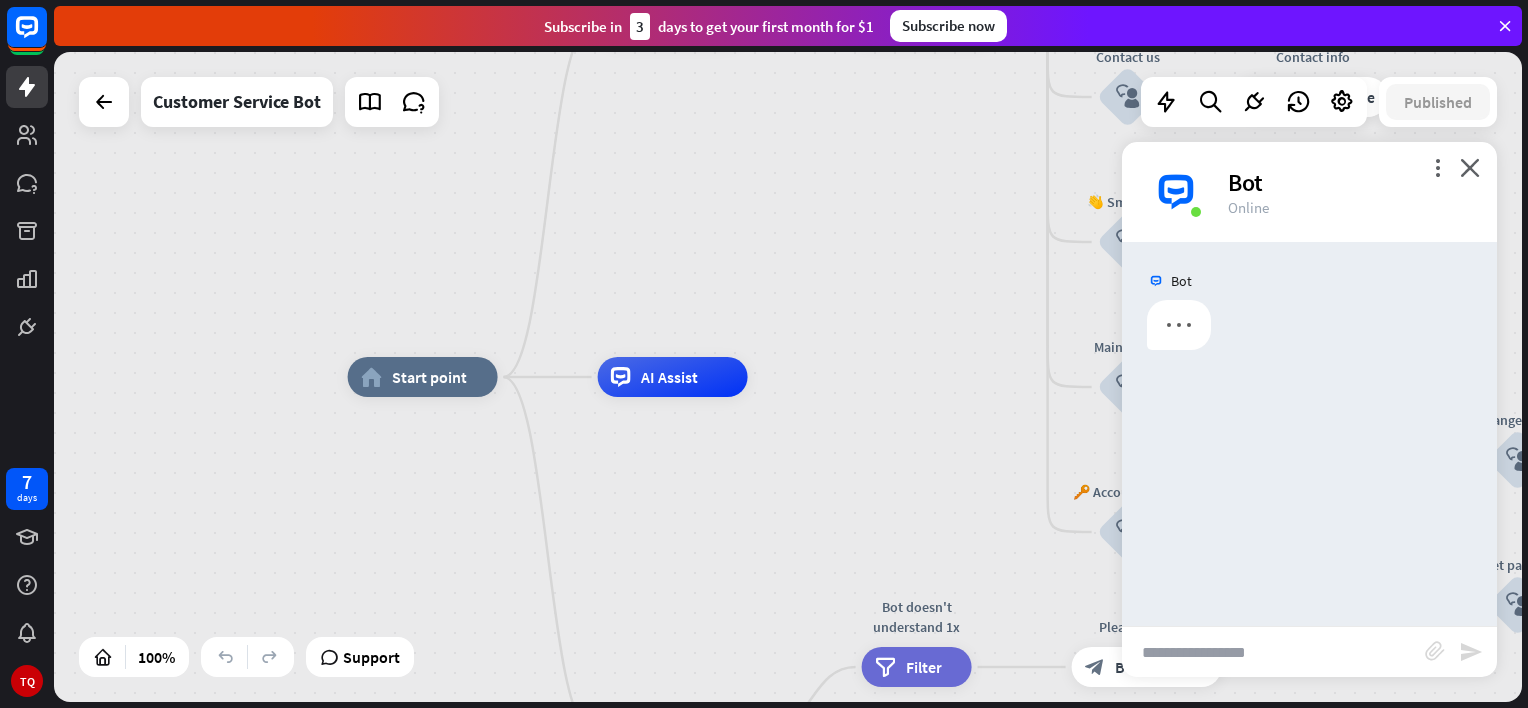 click at bounding box center (1273, 652) 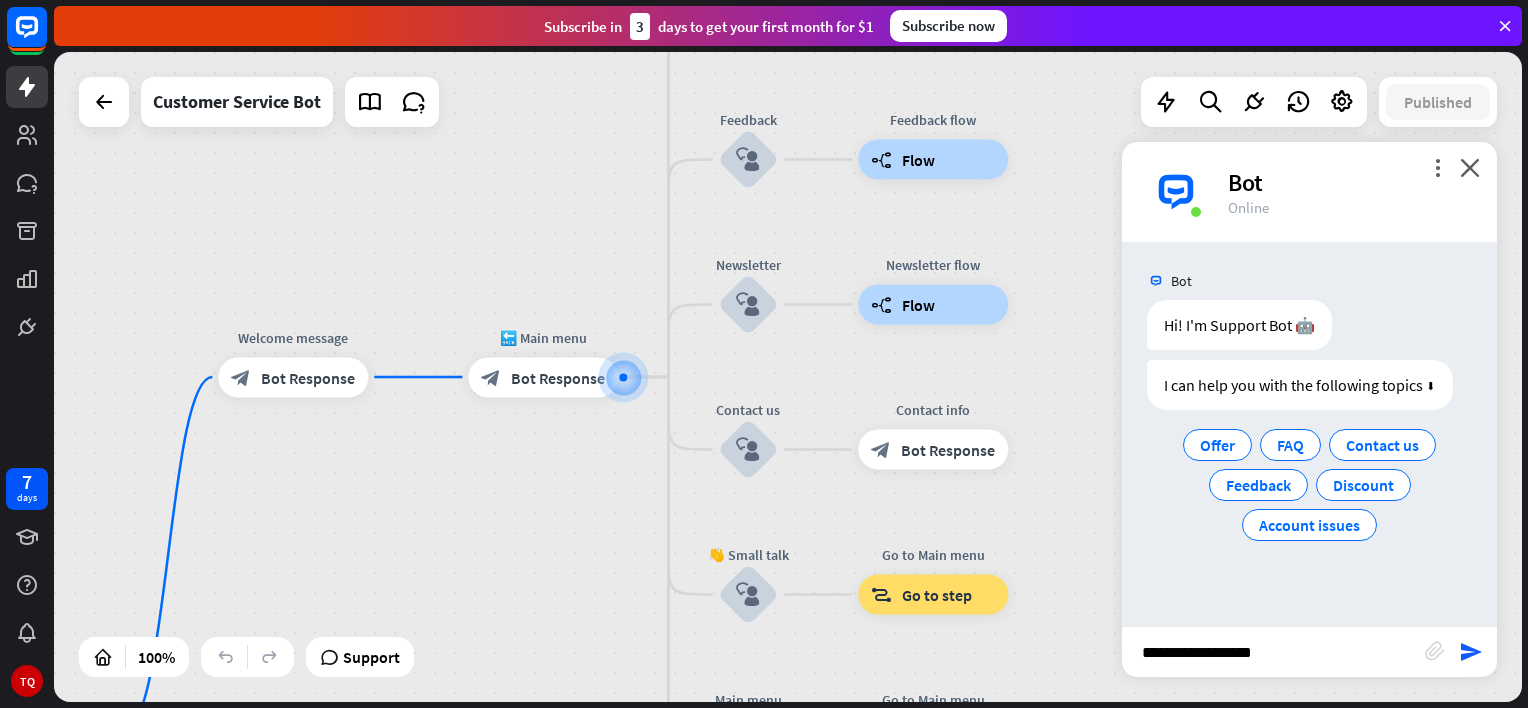 type on "**********" 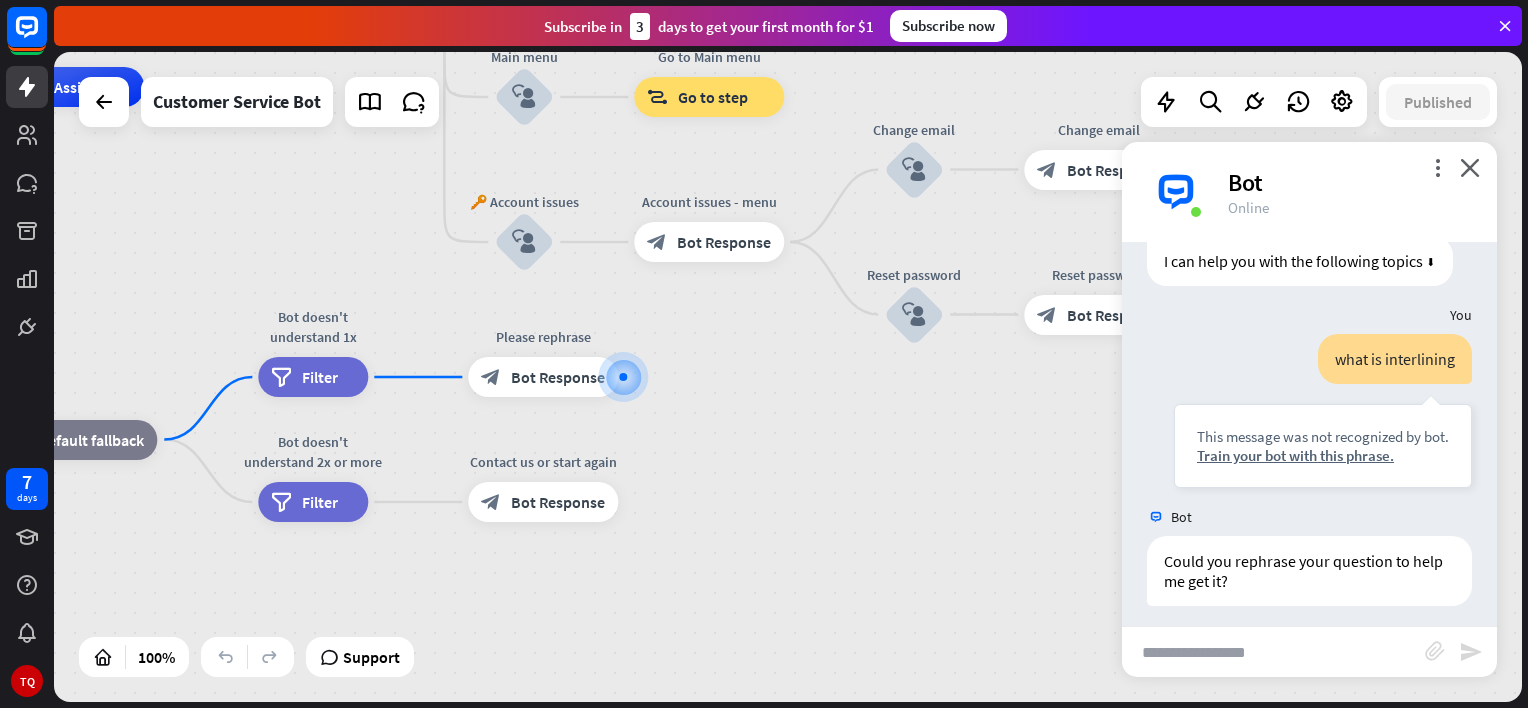 scroll, scrollTop: 133, scrollLeft: 0, axis: vertical 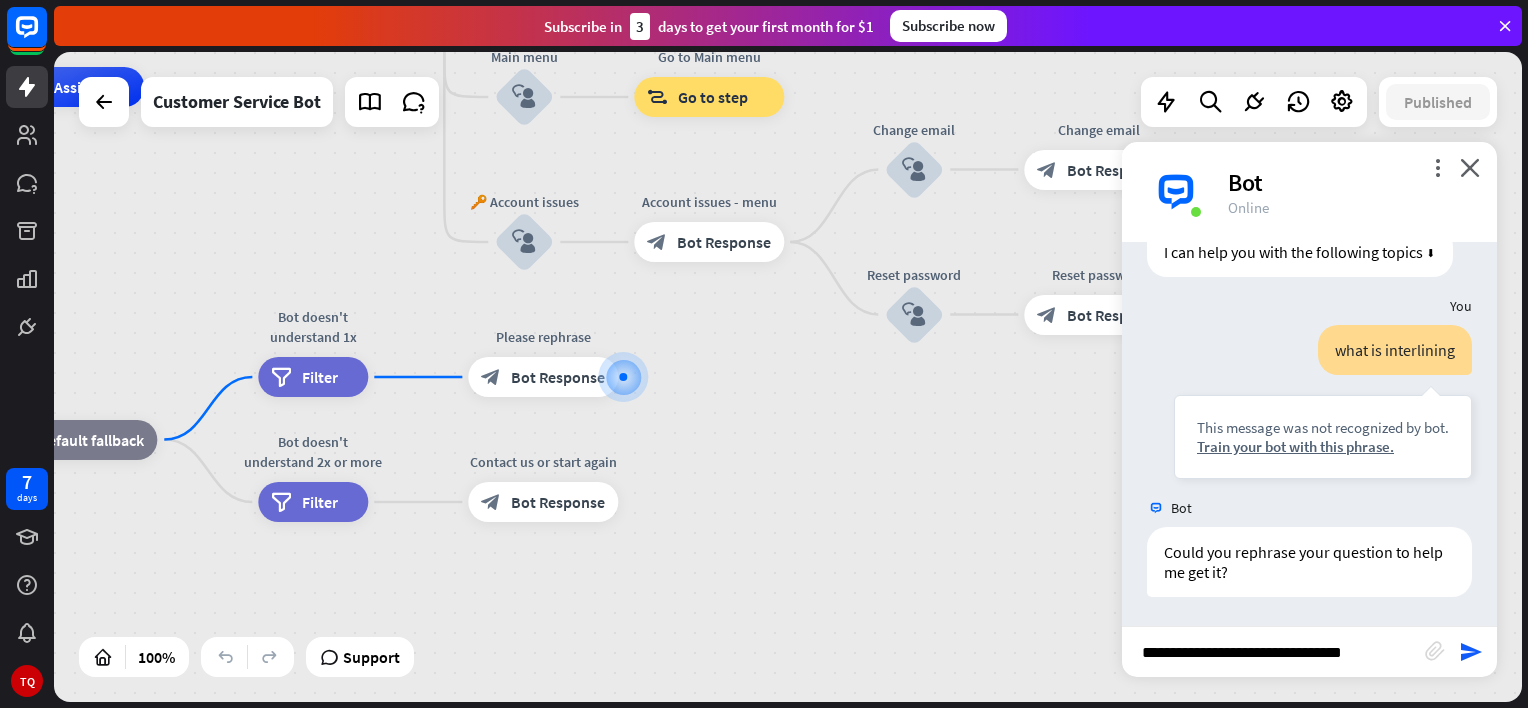 type on "**********" 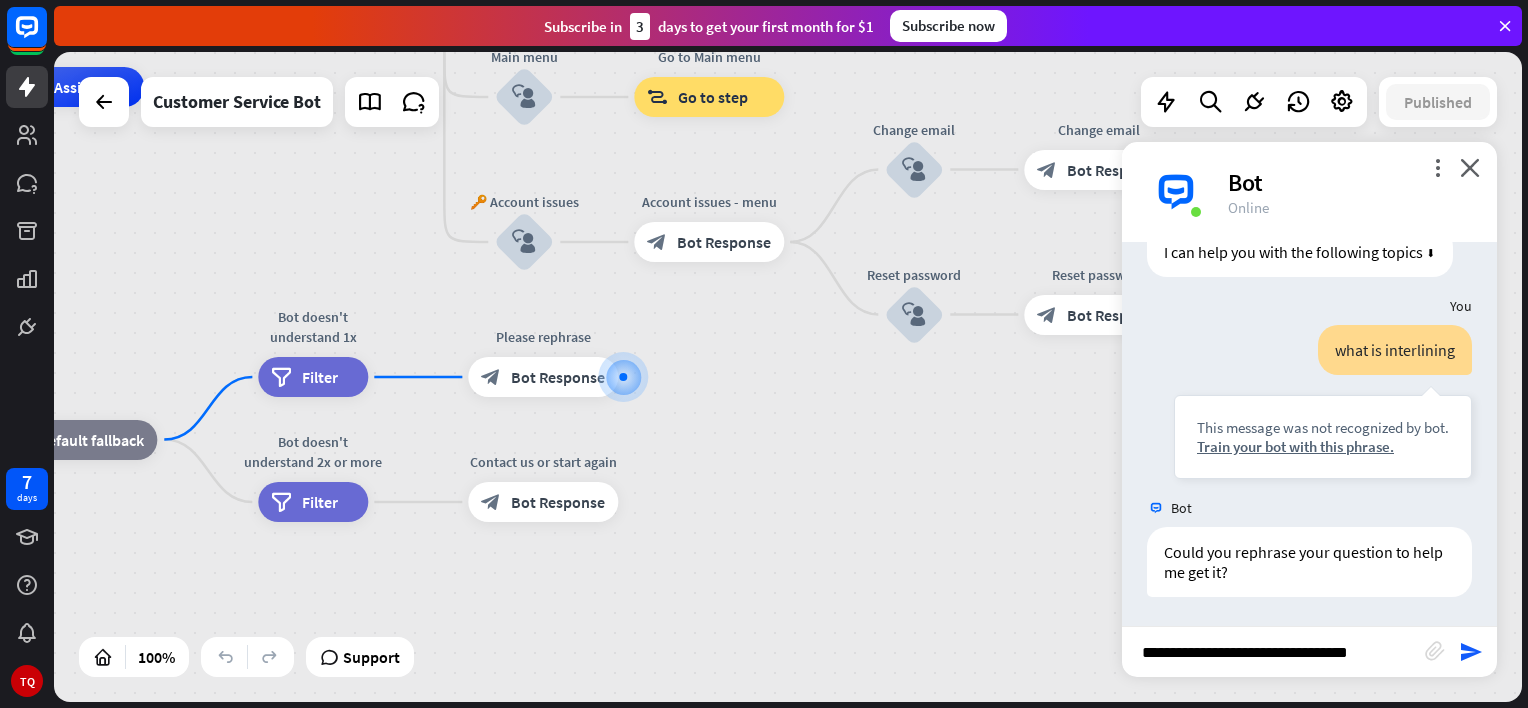 type 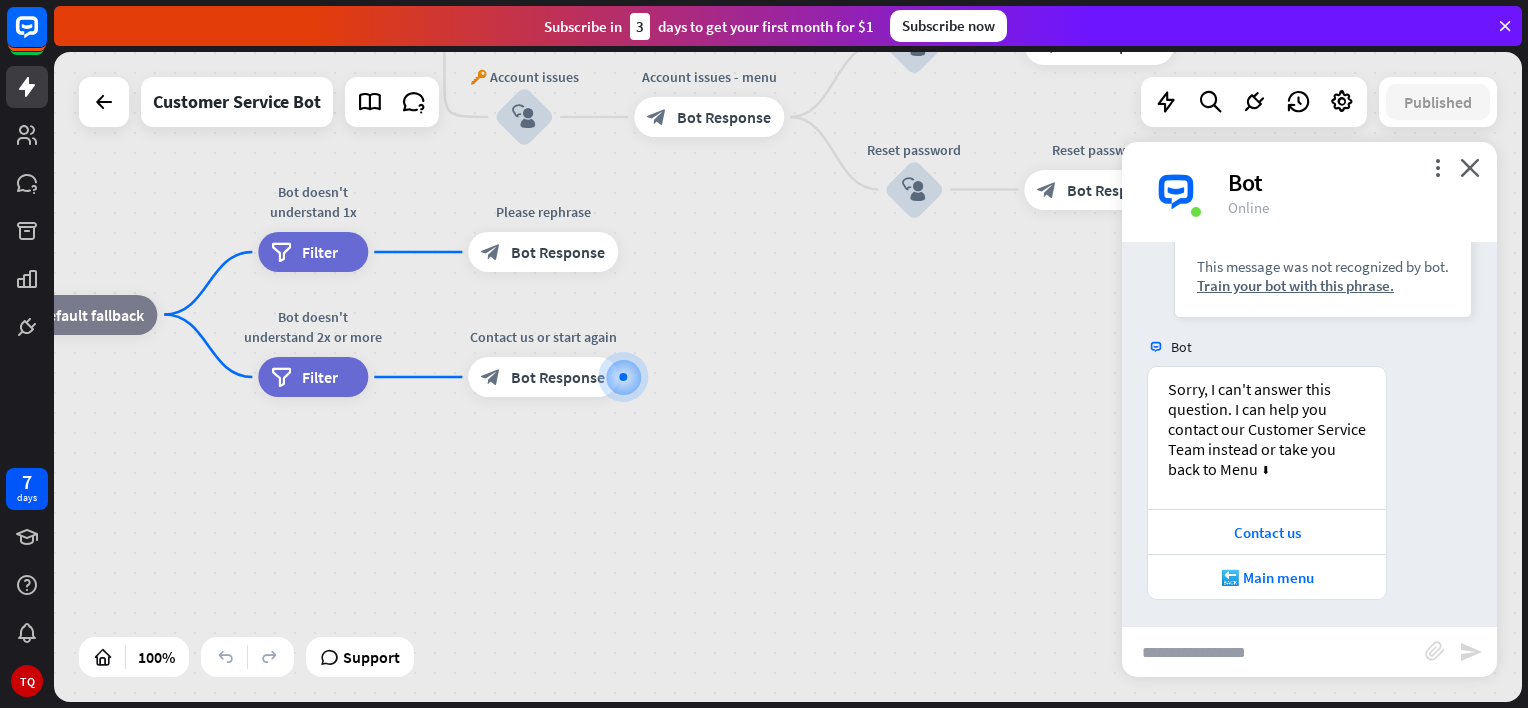 scroll, scrollTop: 616, scrollLeft: 0, axis: vertical 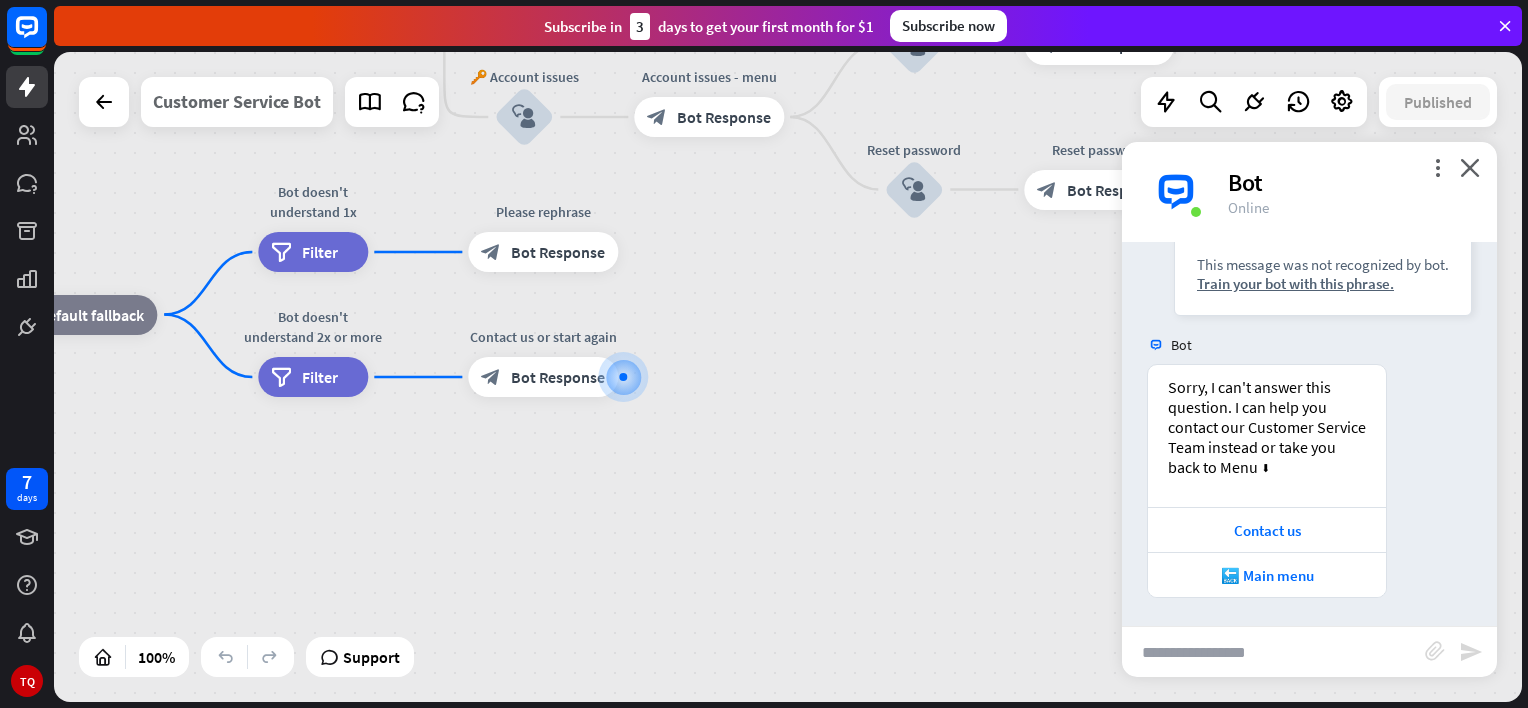 click on "Customer Service Bot" at bounding box center (237, 102) 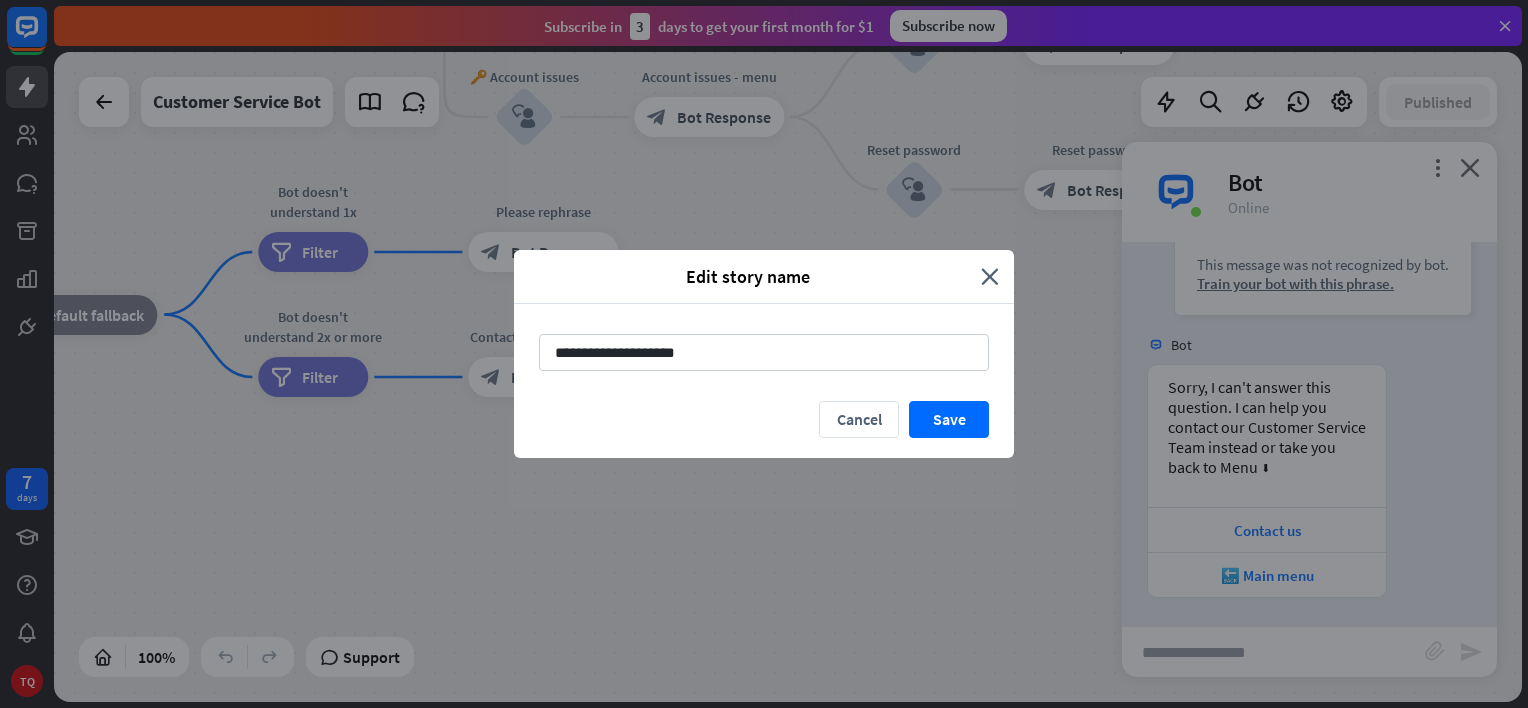 drag, startPoint x: 876, startPoint y: 338, endPoint x: 705, endPoint y: 375, distance: 174.95714 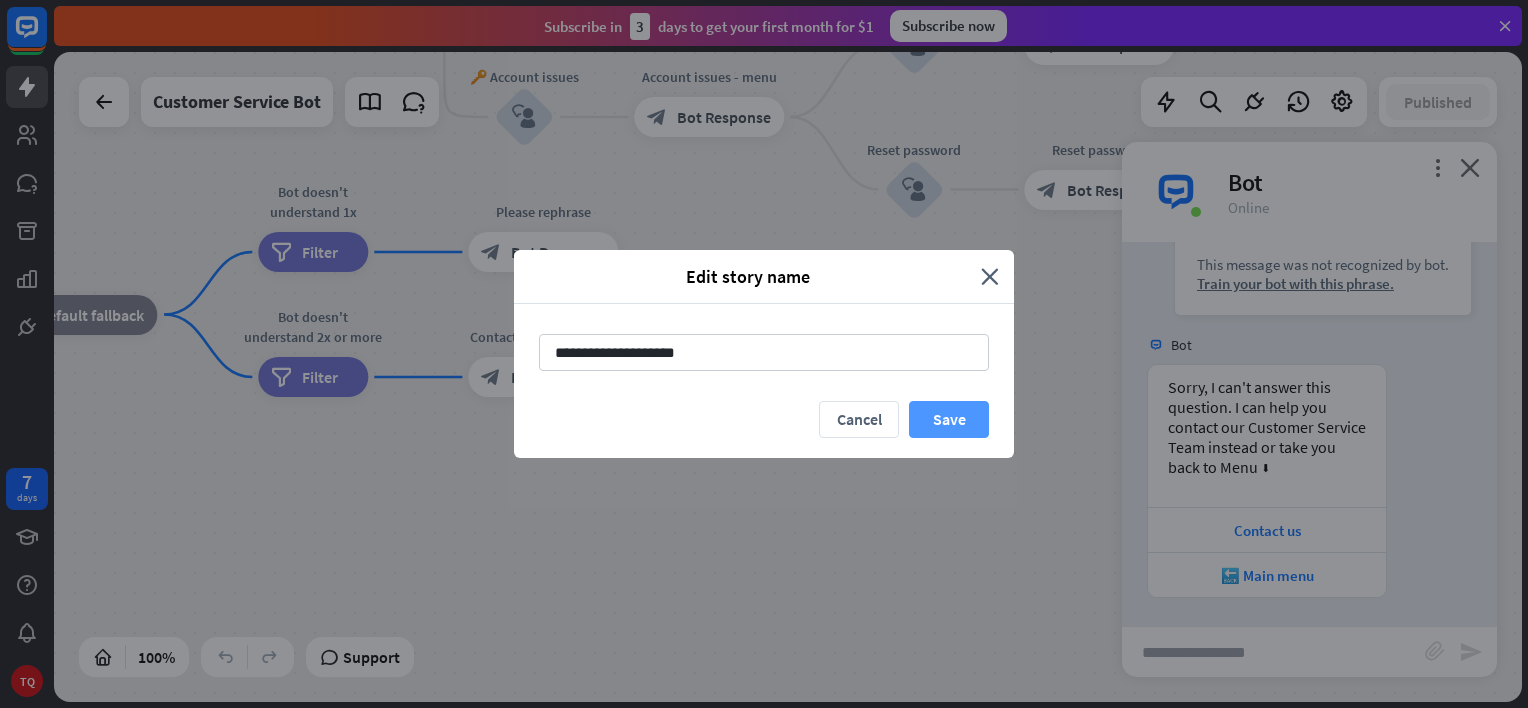 click on "Save" at bounding box center (949, 419) 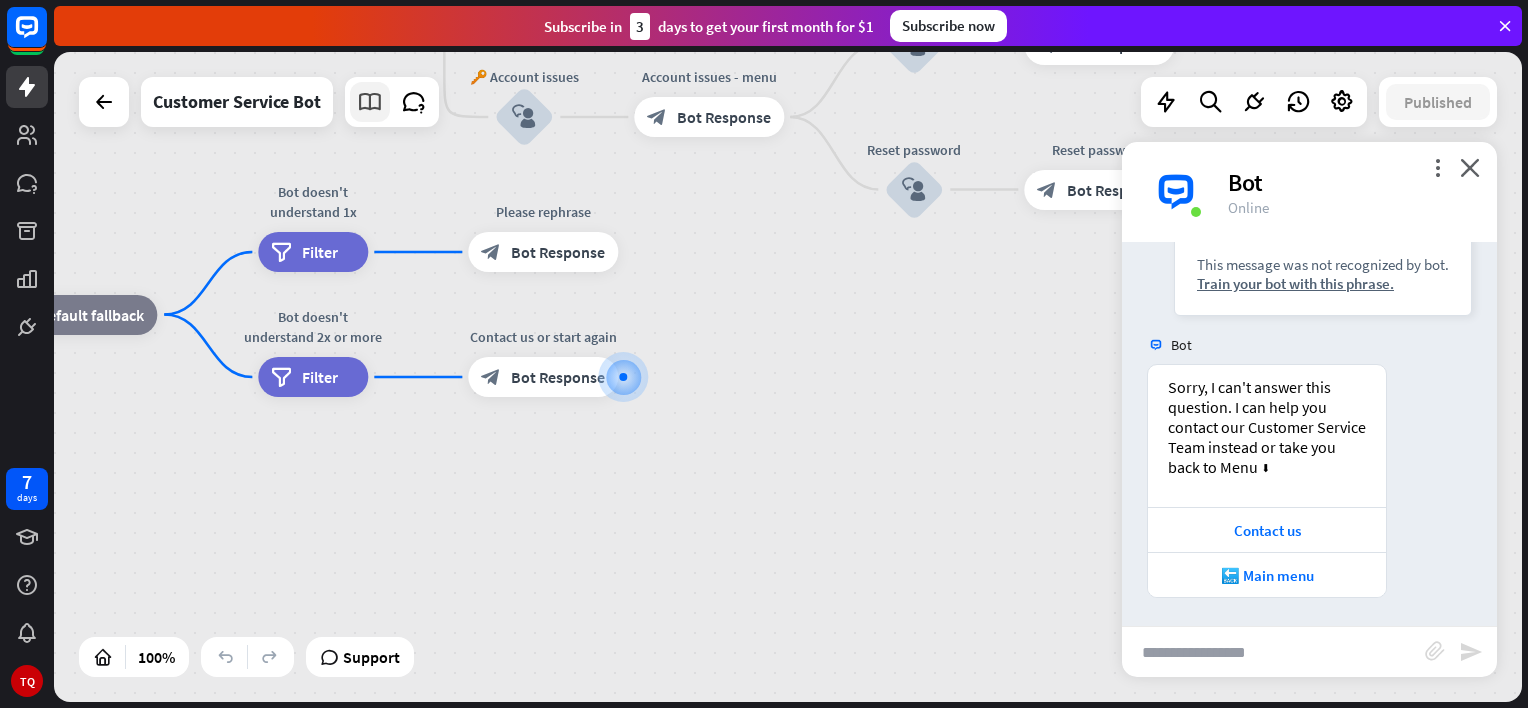 click at bounding box center (370, 102) 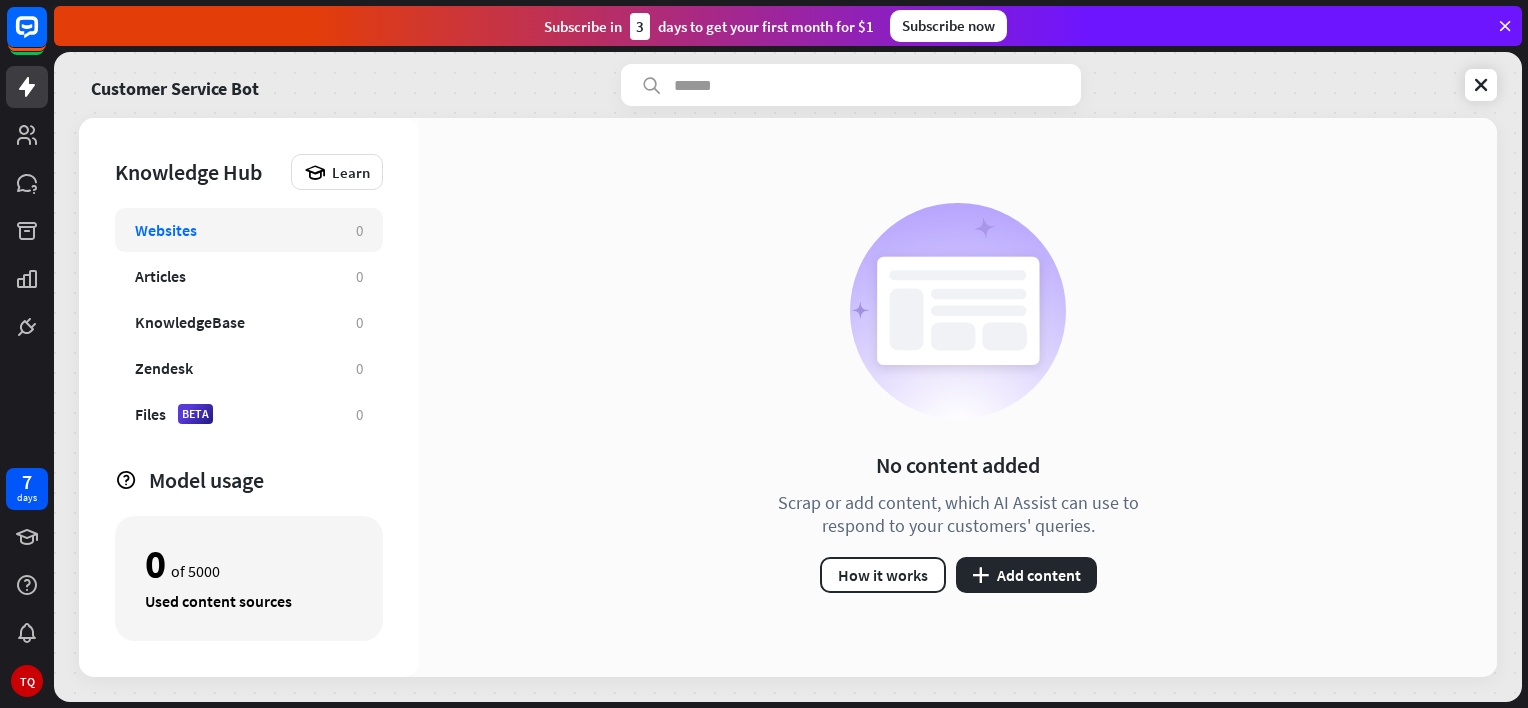 click on "No content added
Scrap or add content, which AI Assist can use to respond to your
customers' queries.
How it works
plus
Add content" at bounding box center [958, 398] 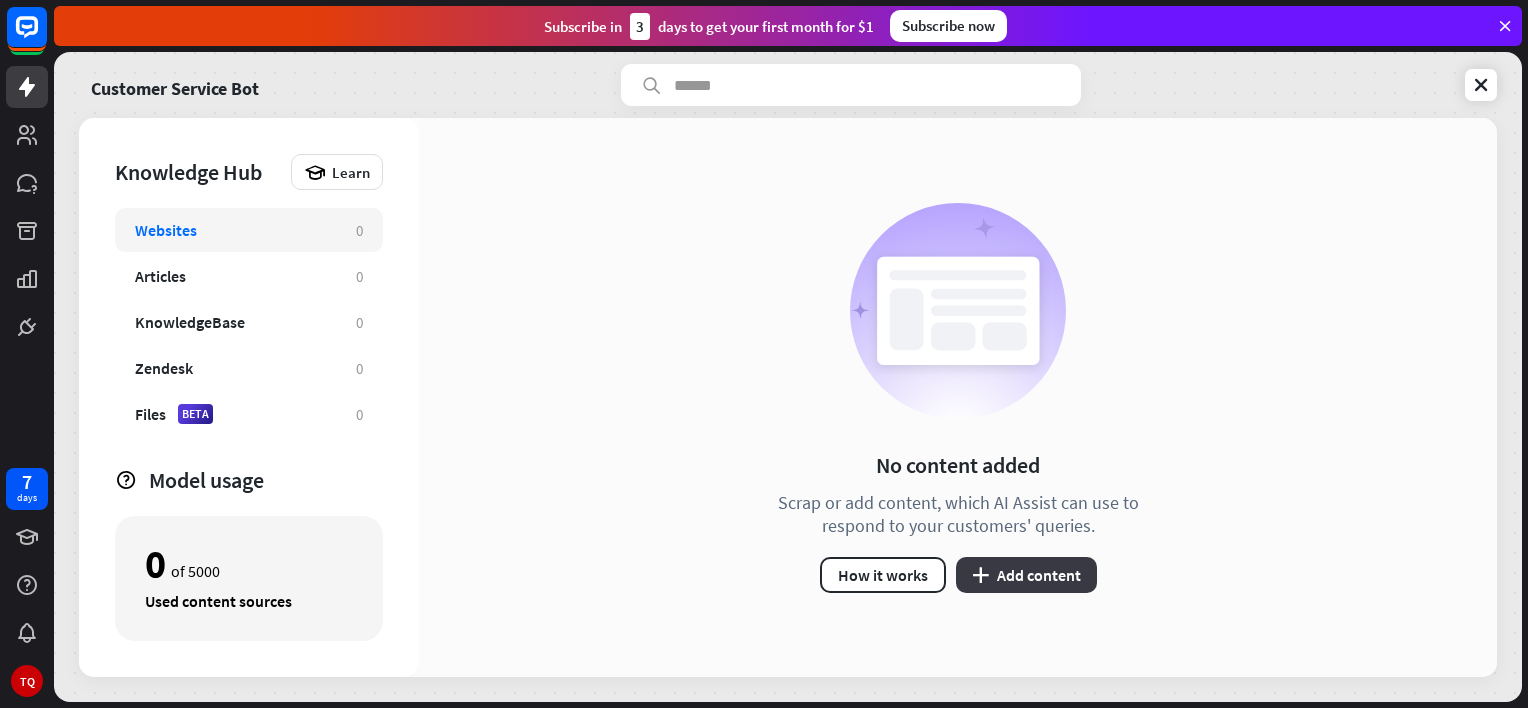click on "plus
Add content" at bounding box center [1026, 575] 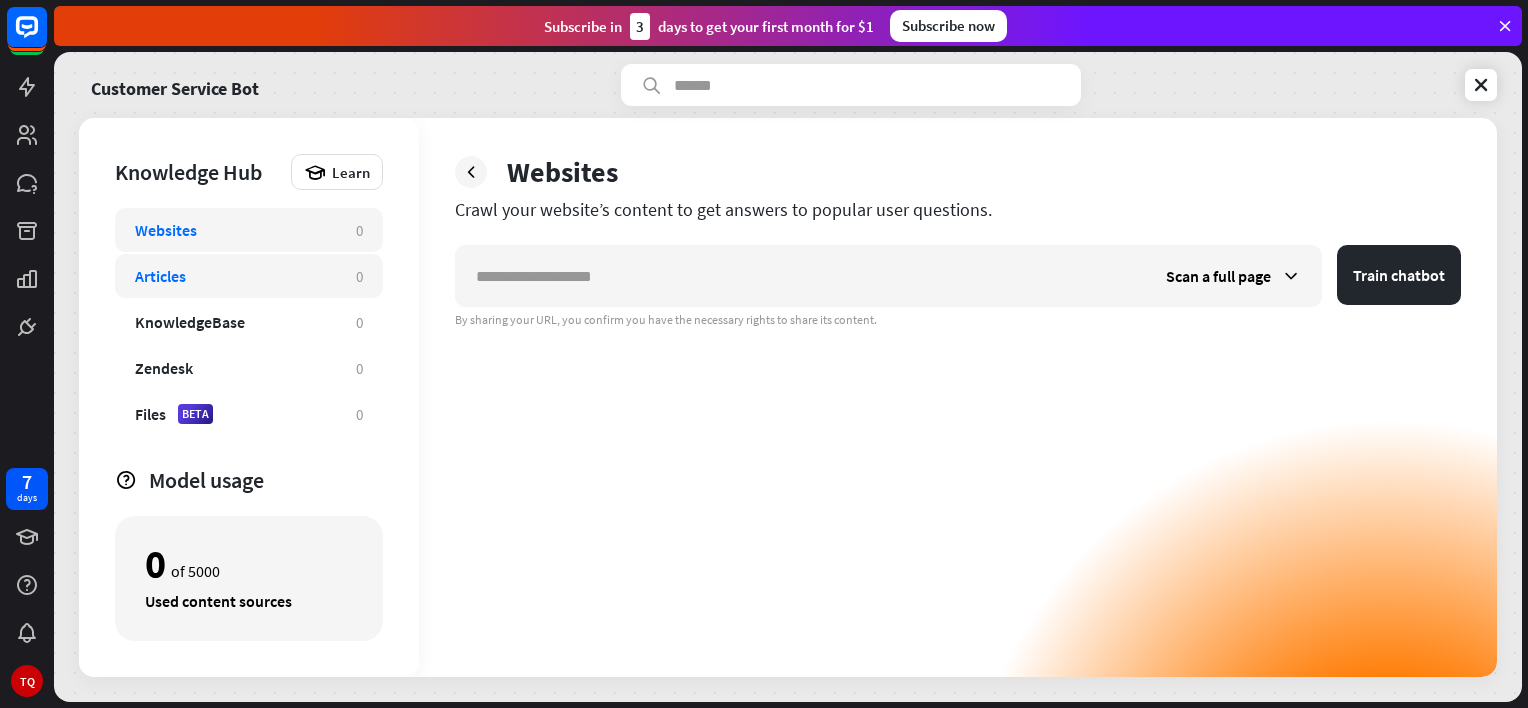 click on "Articles" at bounding box center [160, 276] 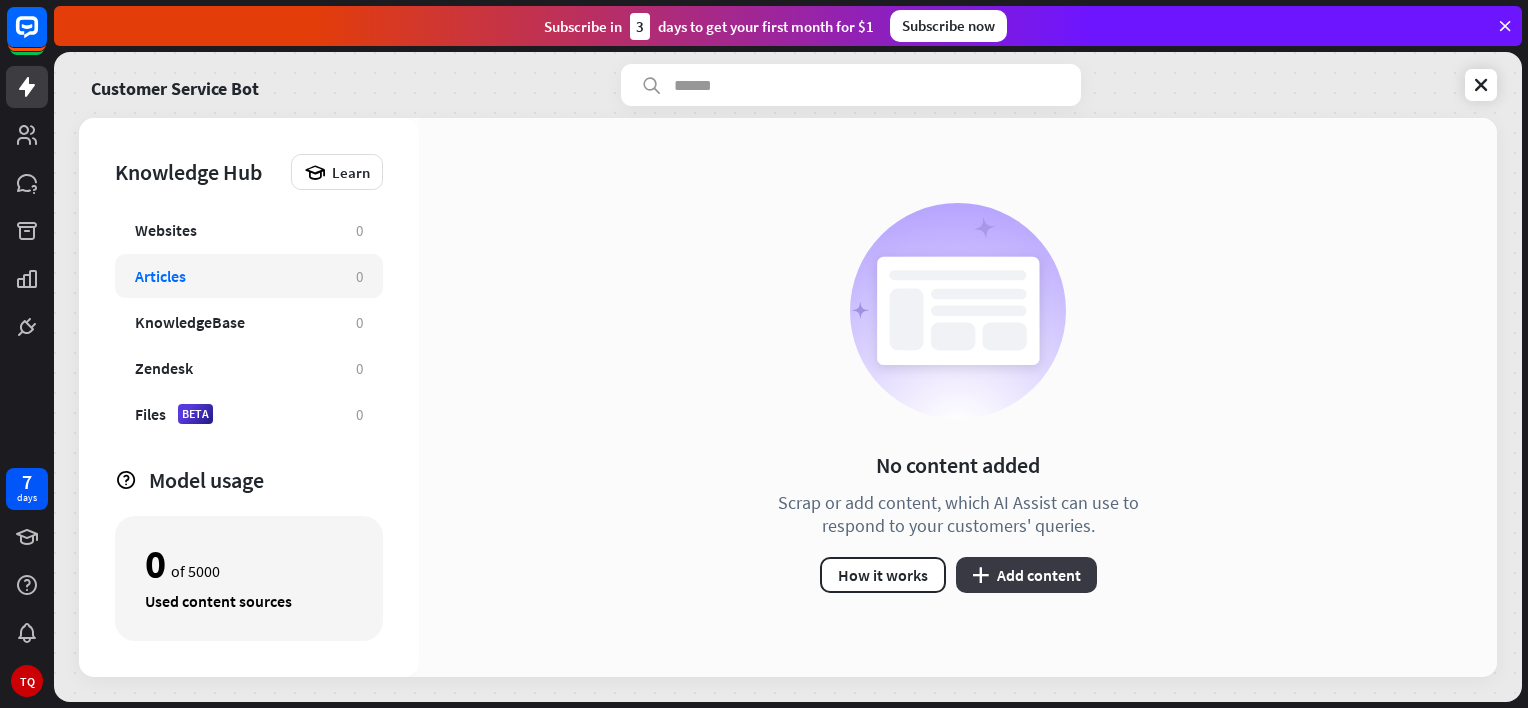 click on "plus
Add content" at bounding box center [1026, 575] 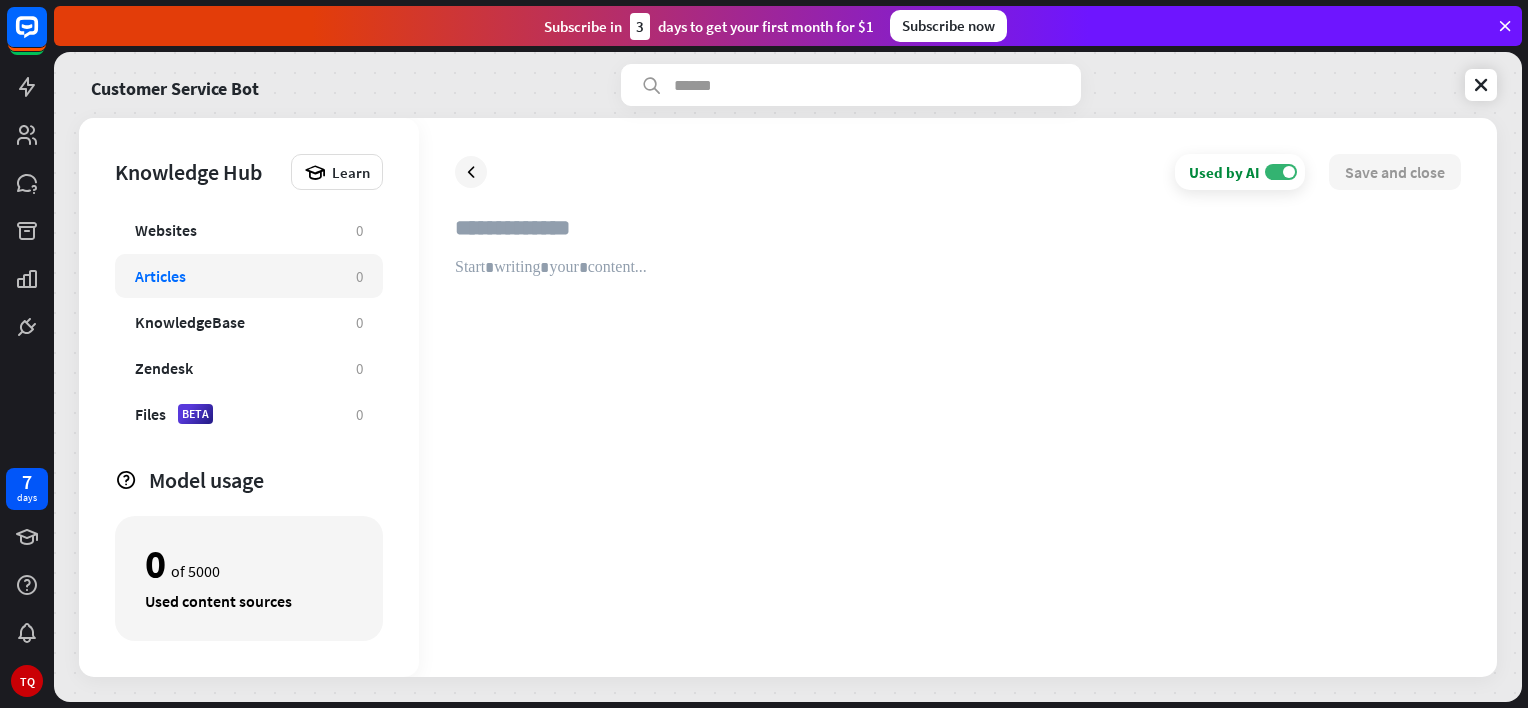 paste on "**********" 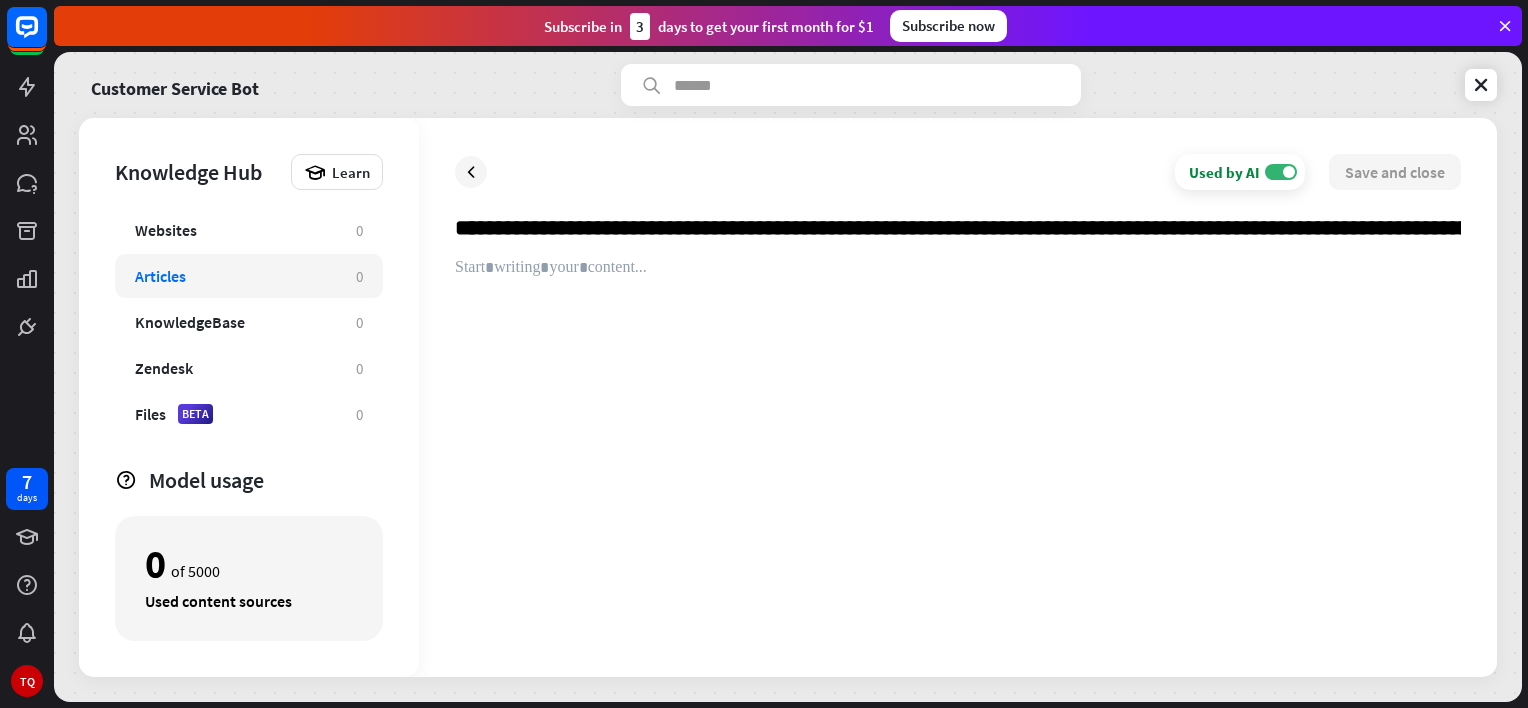scroll, scrollTop: 0, scrollLeft: 30969, axis: horizontal 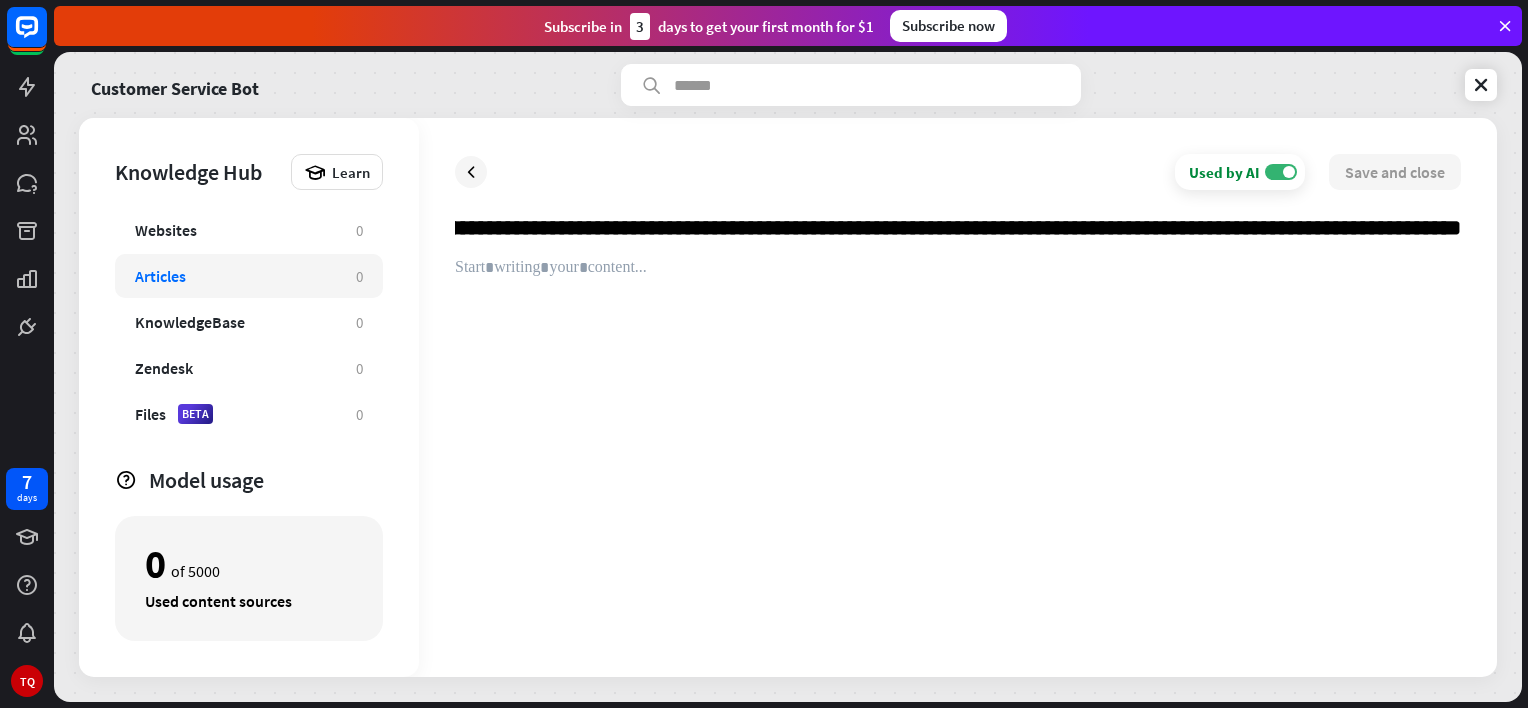 type on "**********" 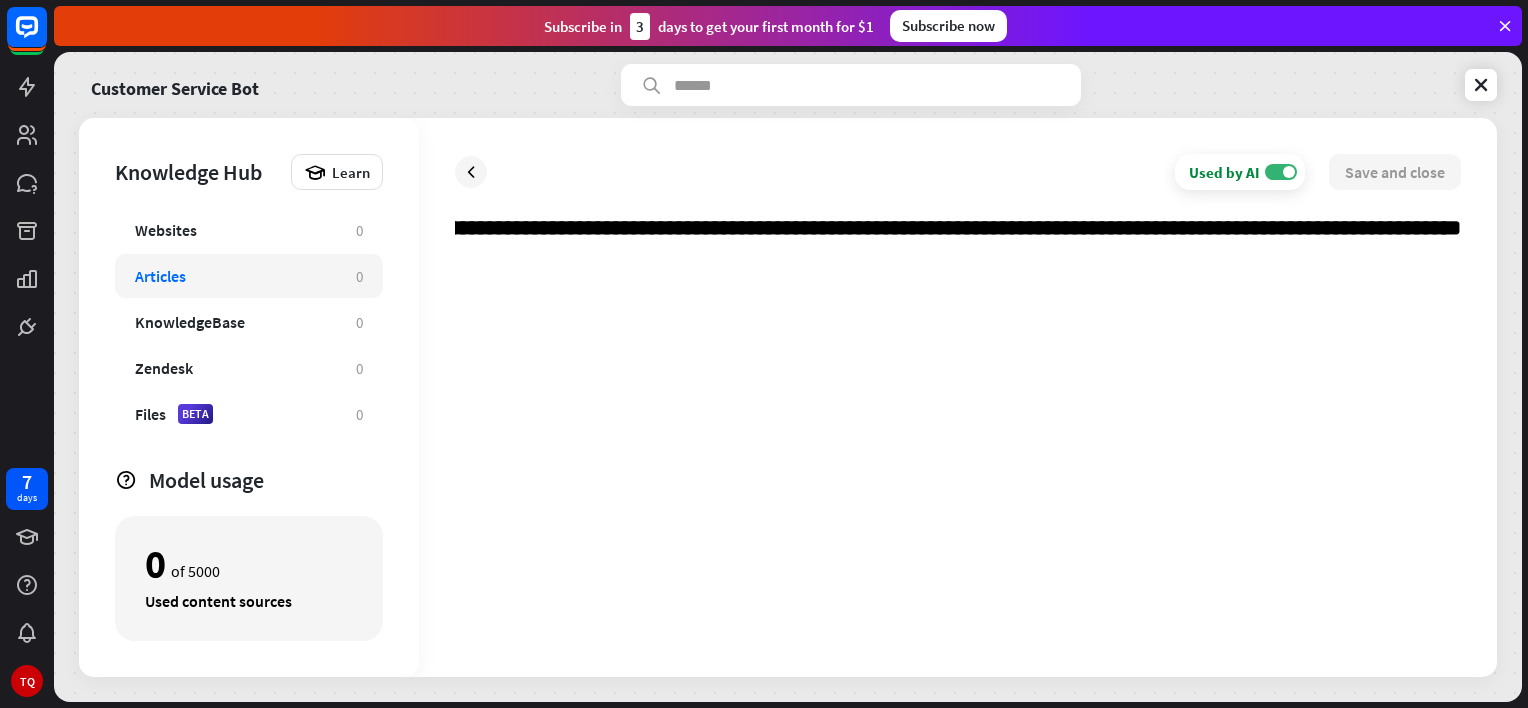 scroll, scrollTop: 0, scrollLeft: 0, axis: both 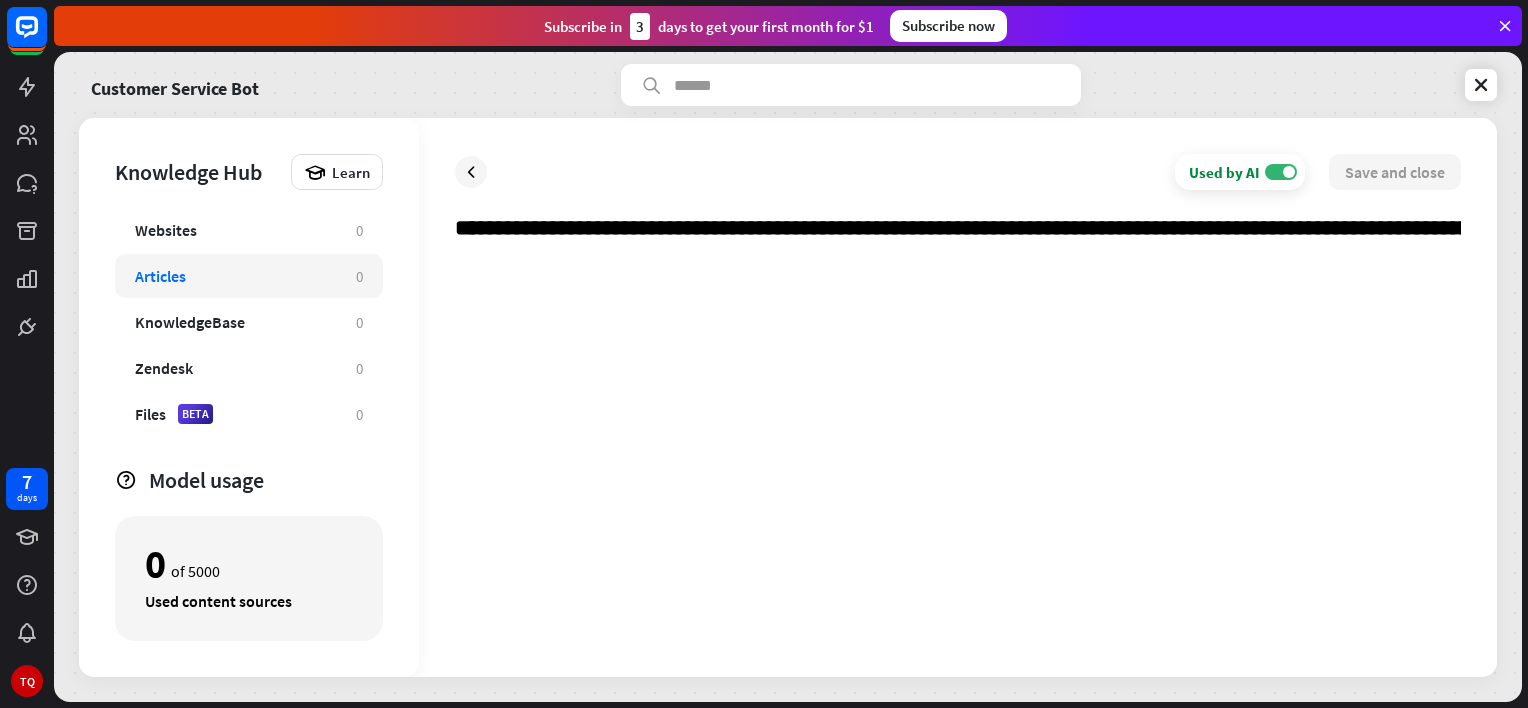 click at bounding box center (958, 449) 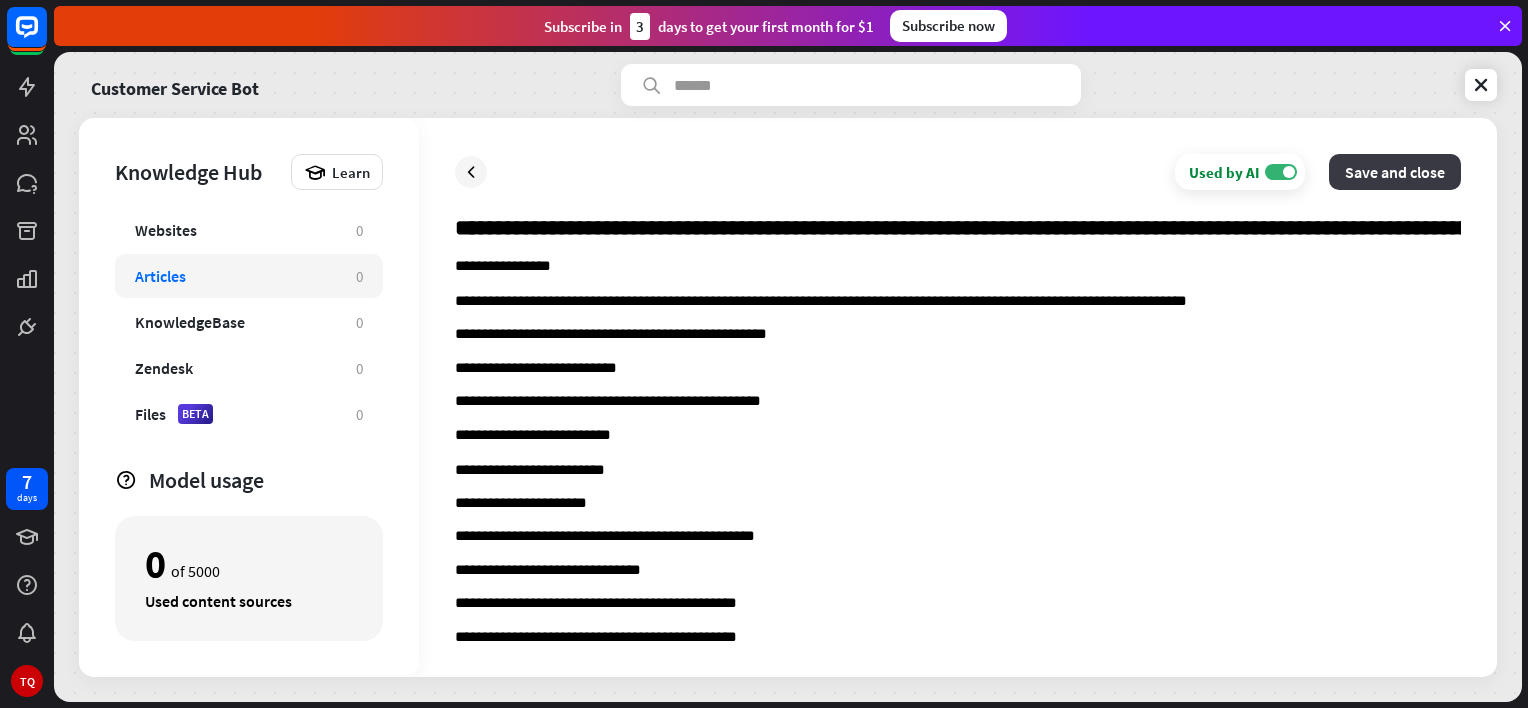 click on "Save and close" at bounding box center [1395, 172] 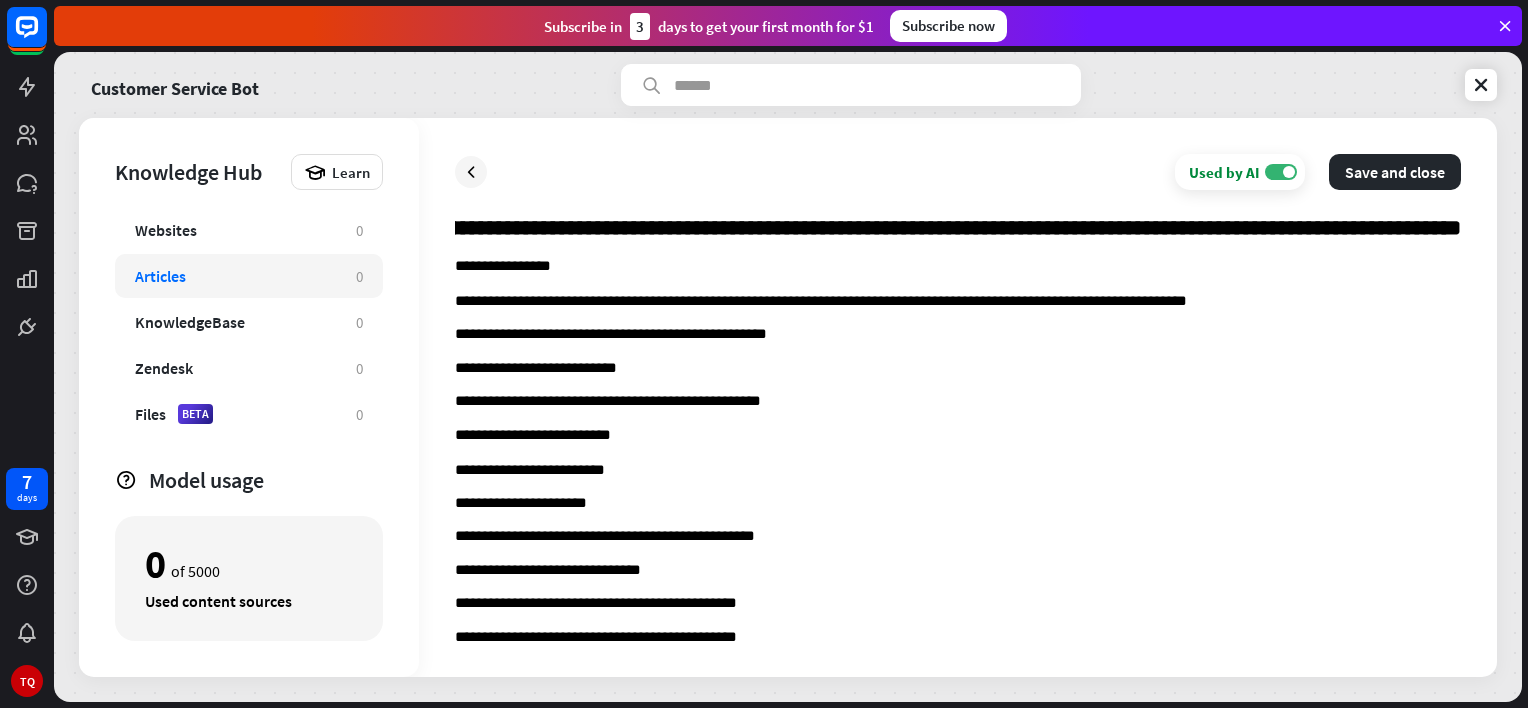 scroll, scrollTop: 0, scrollLeft: 30969, axis: horizontal 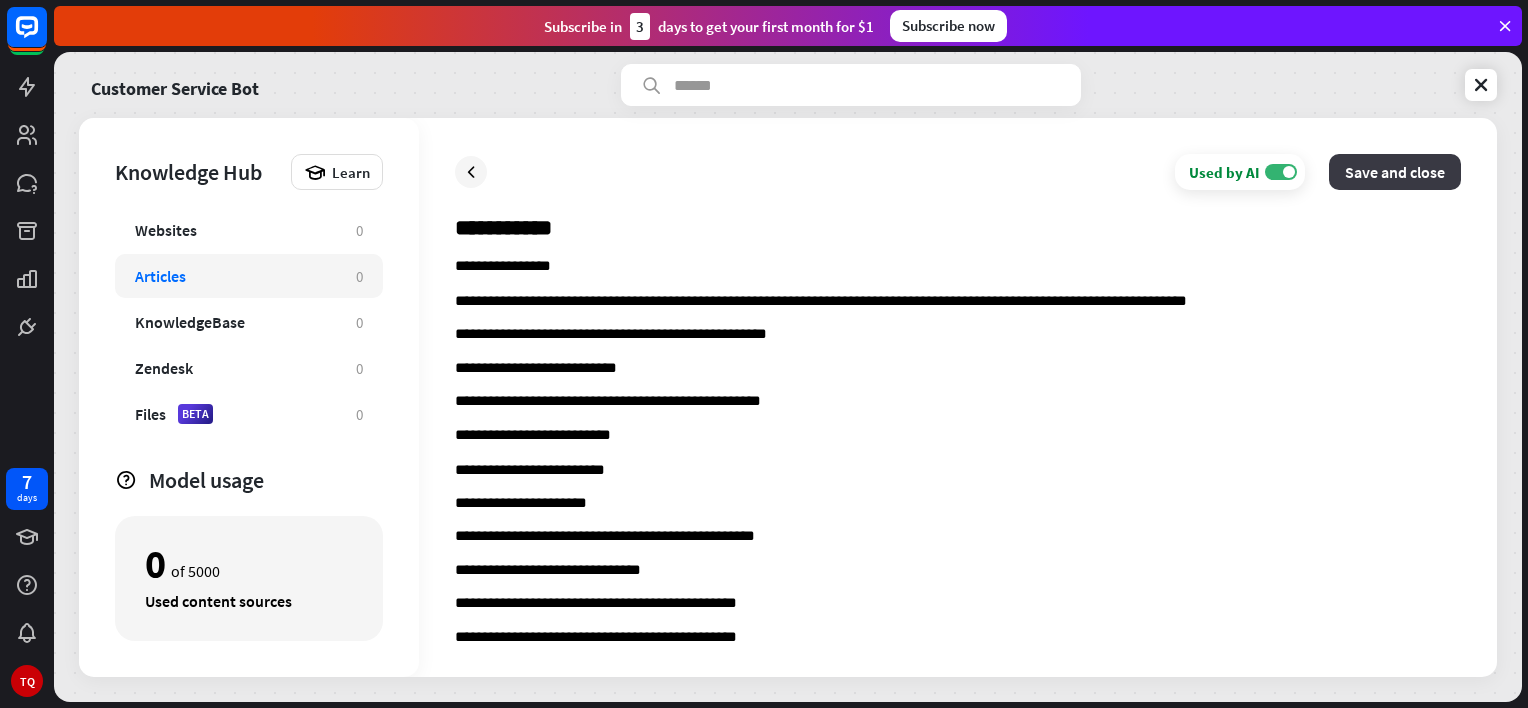 type on "**********" 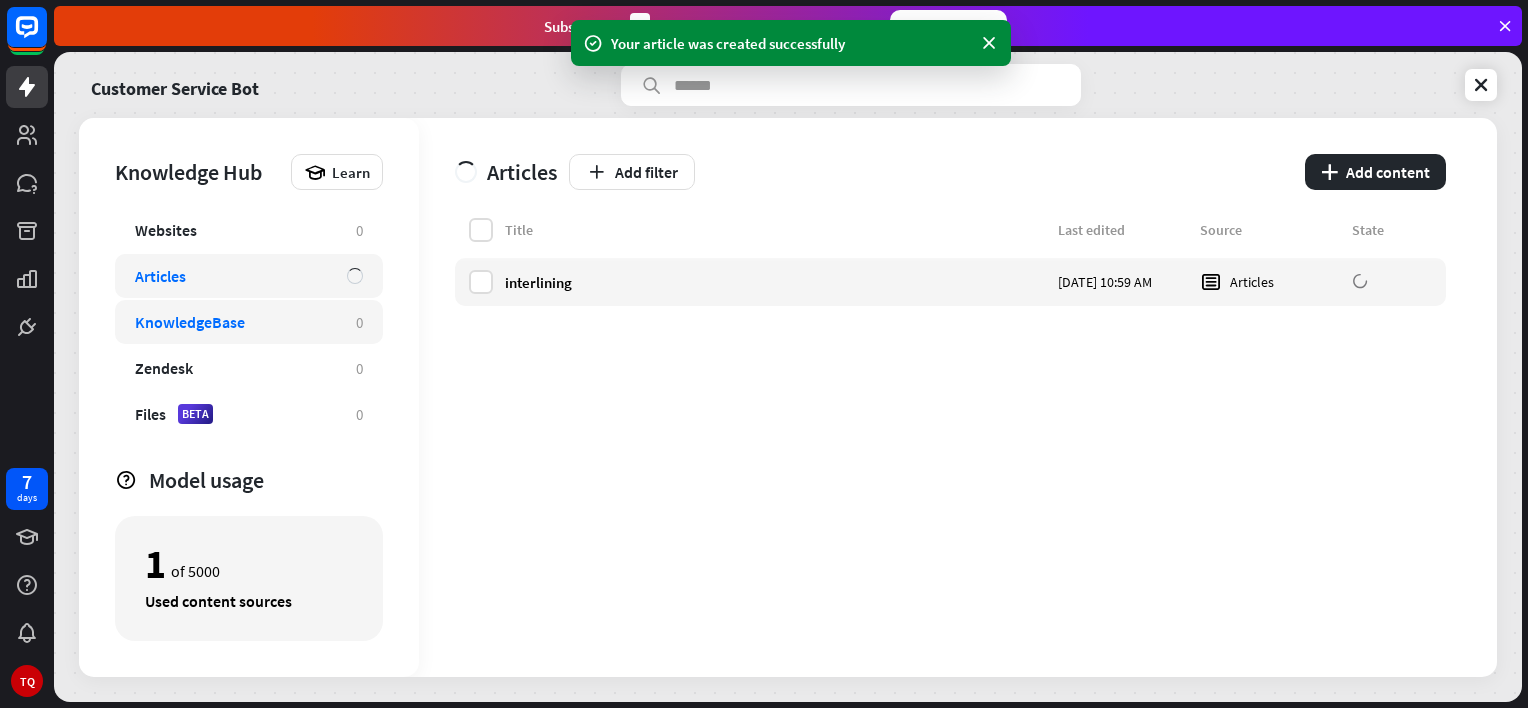 click on "KnowledgeBase     0" at bounding box center [249, 322] 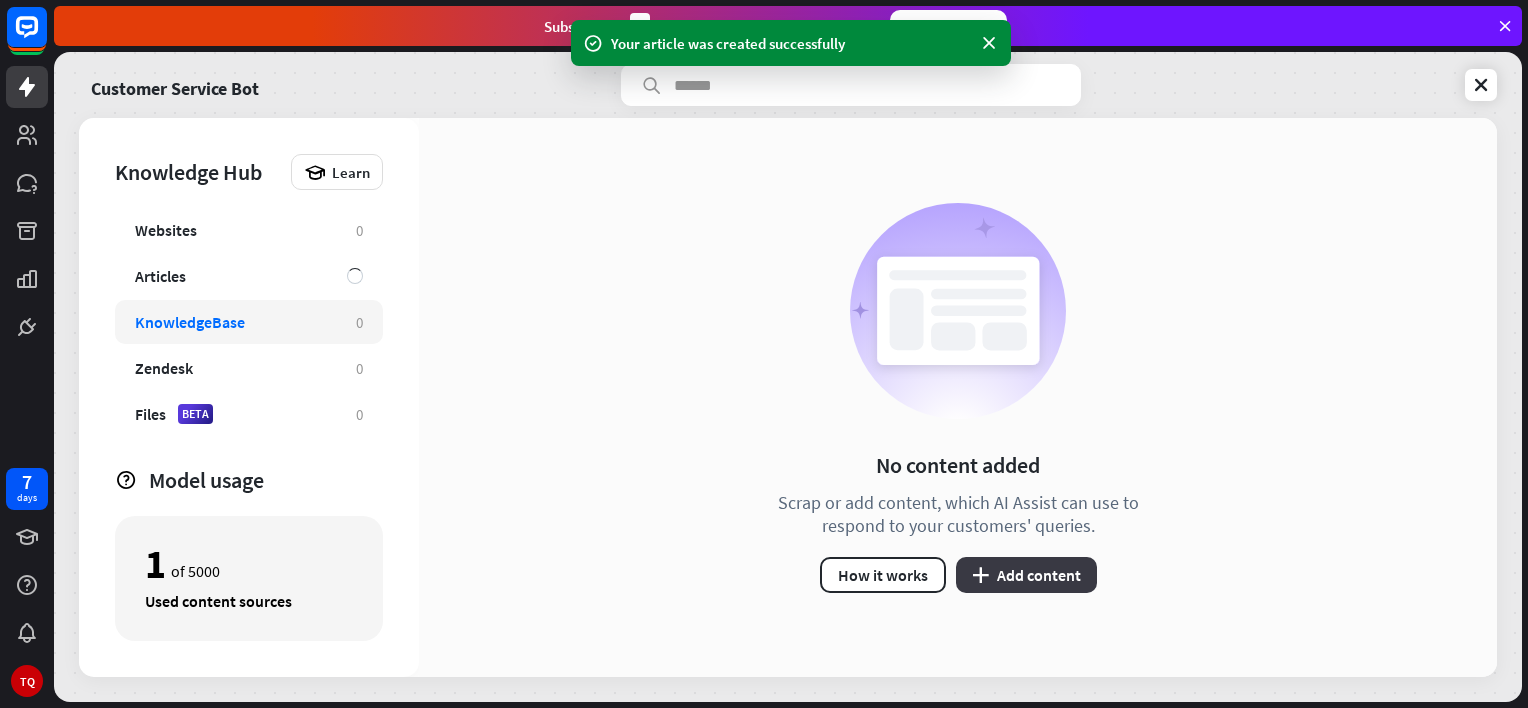 click on "plus
Add content" at bounding box center (1026, 575) 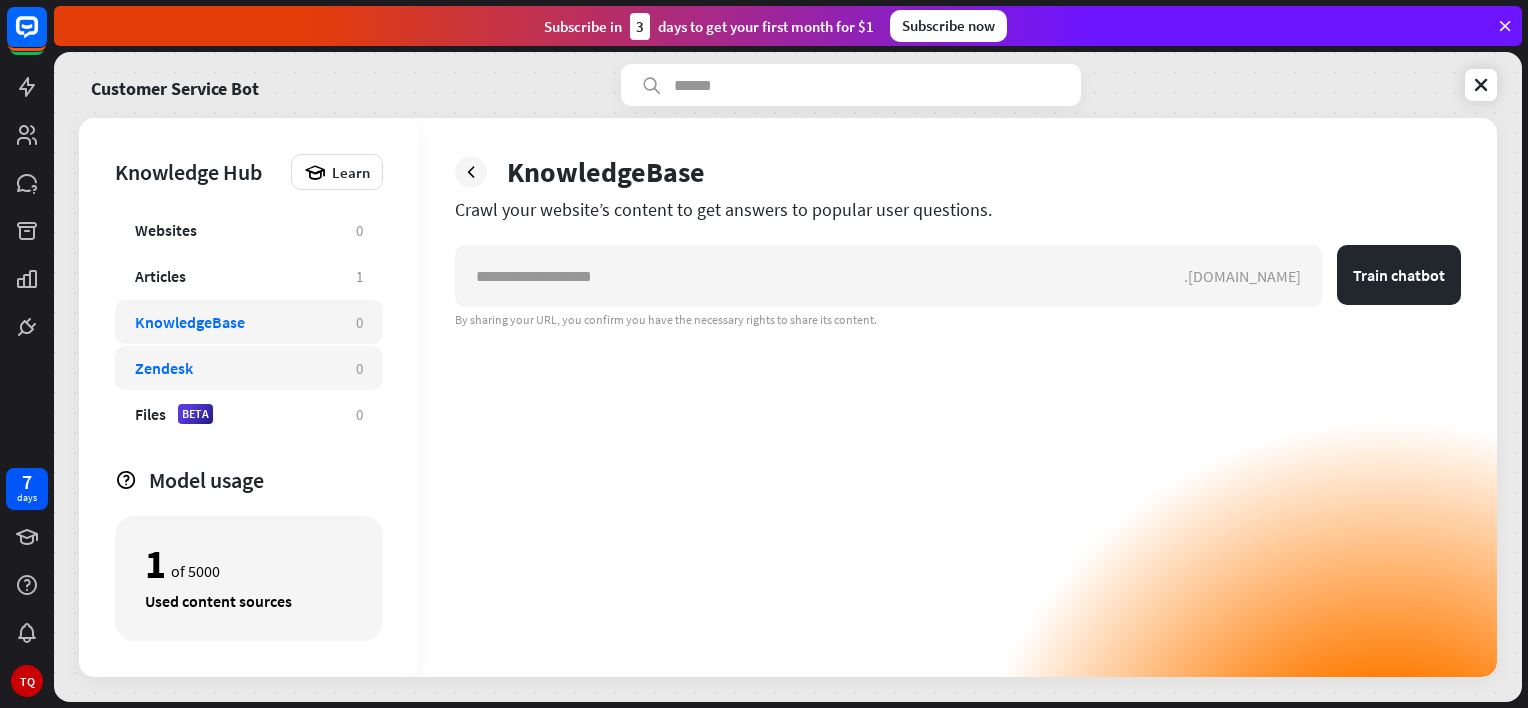 click on "Zendesk     0" at bounding box center (249, 368) 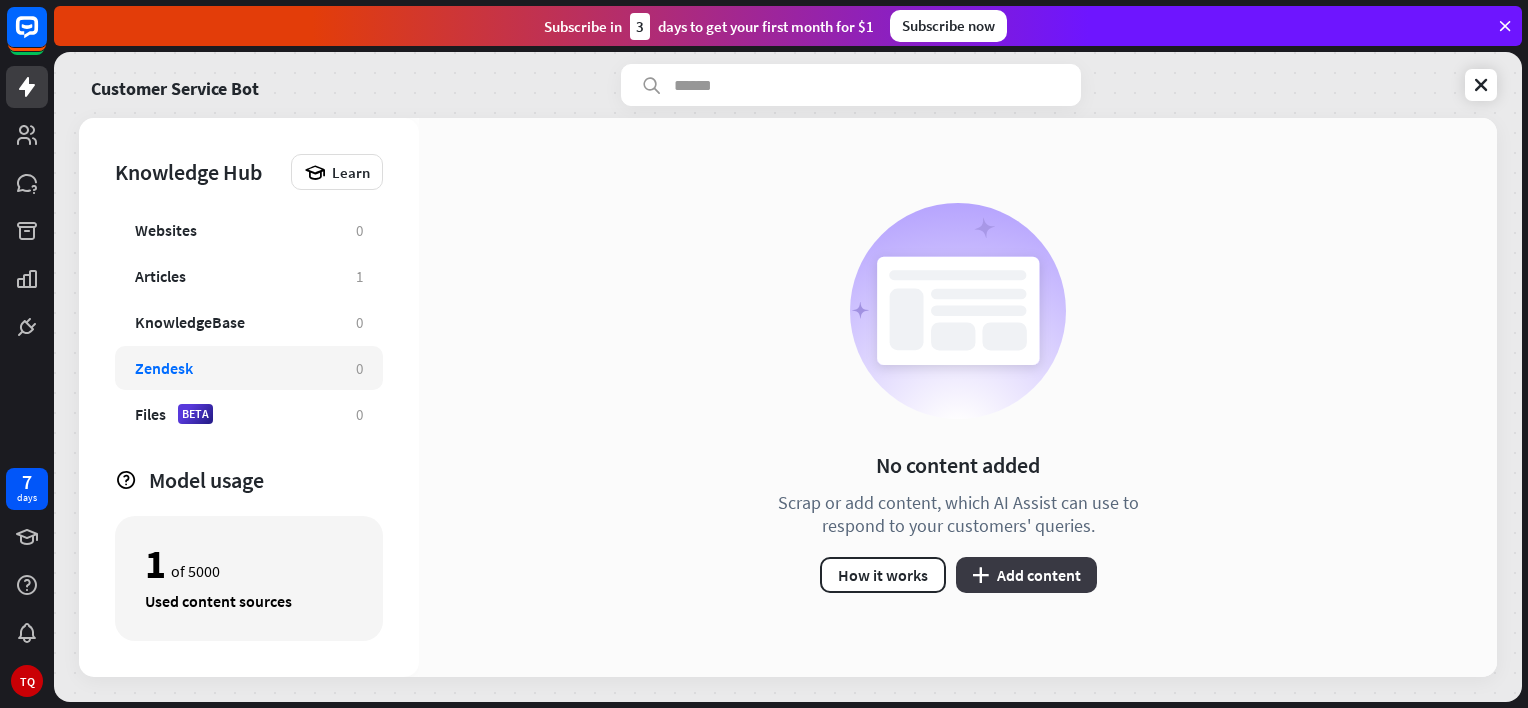 click on "plus
Add content" at bounding box center (1026, 575) 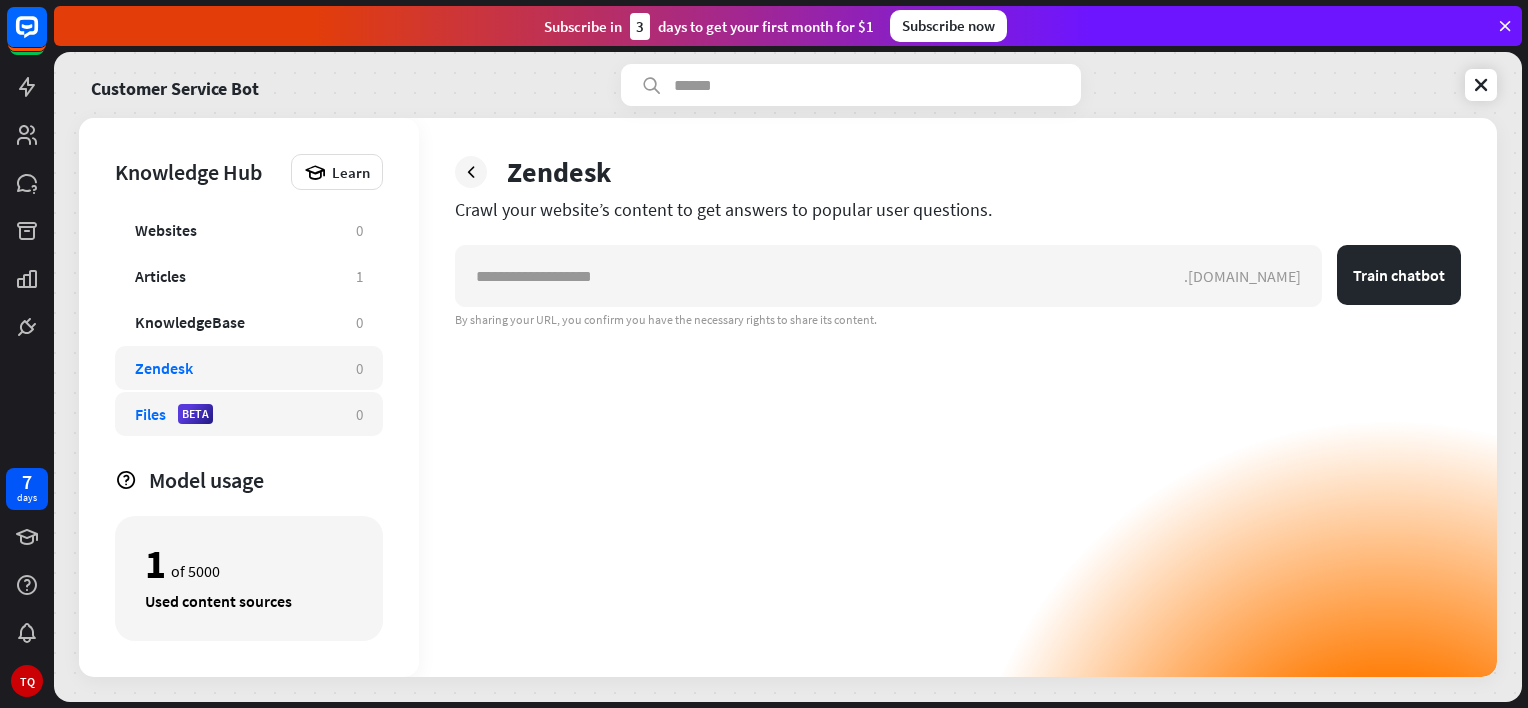 click on "Files" at bounding box center (150, 414) 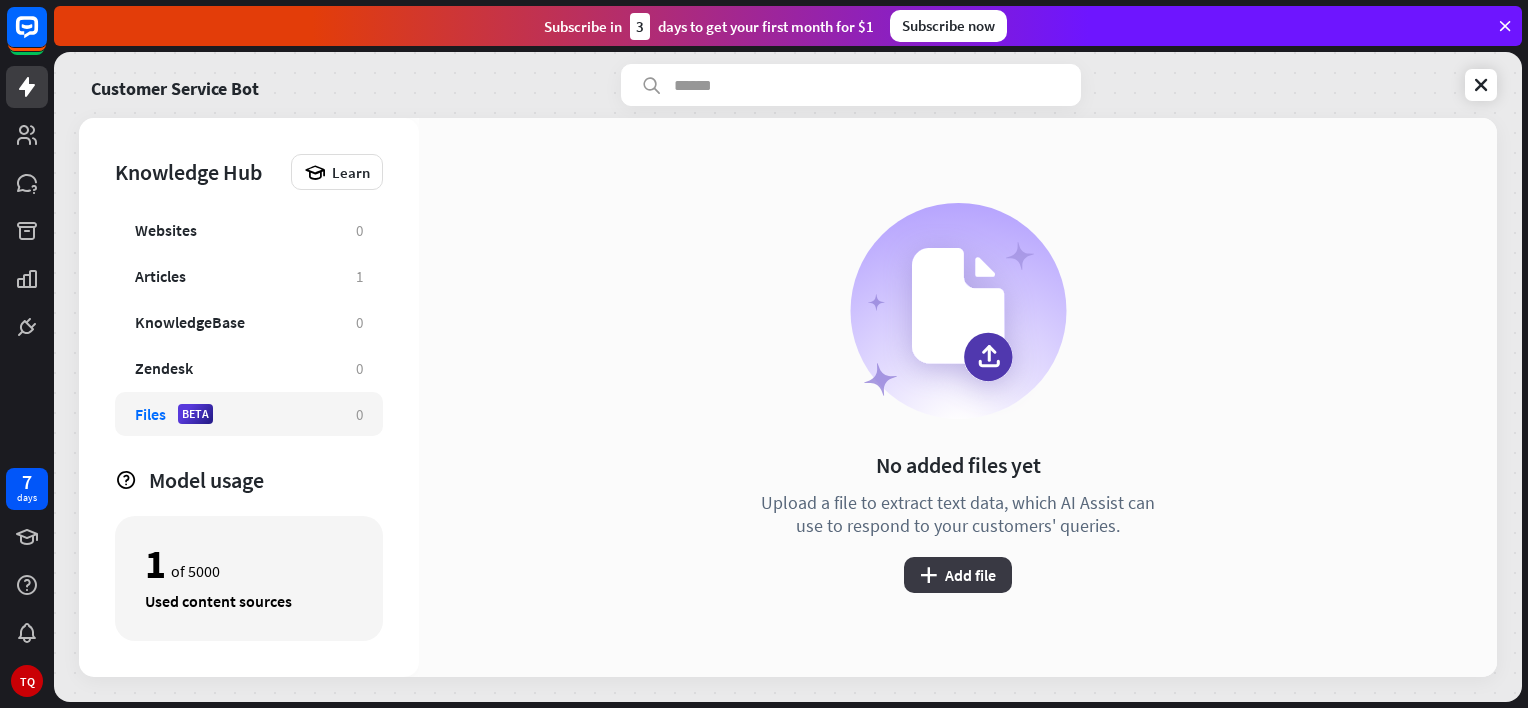 click on "plus
Add file" at bounding box center (958, 575) 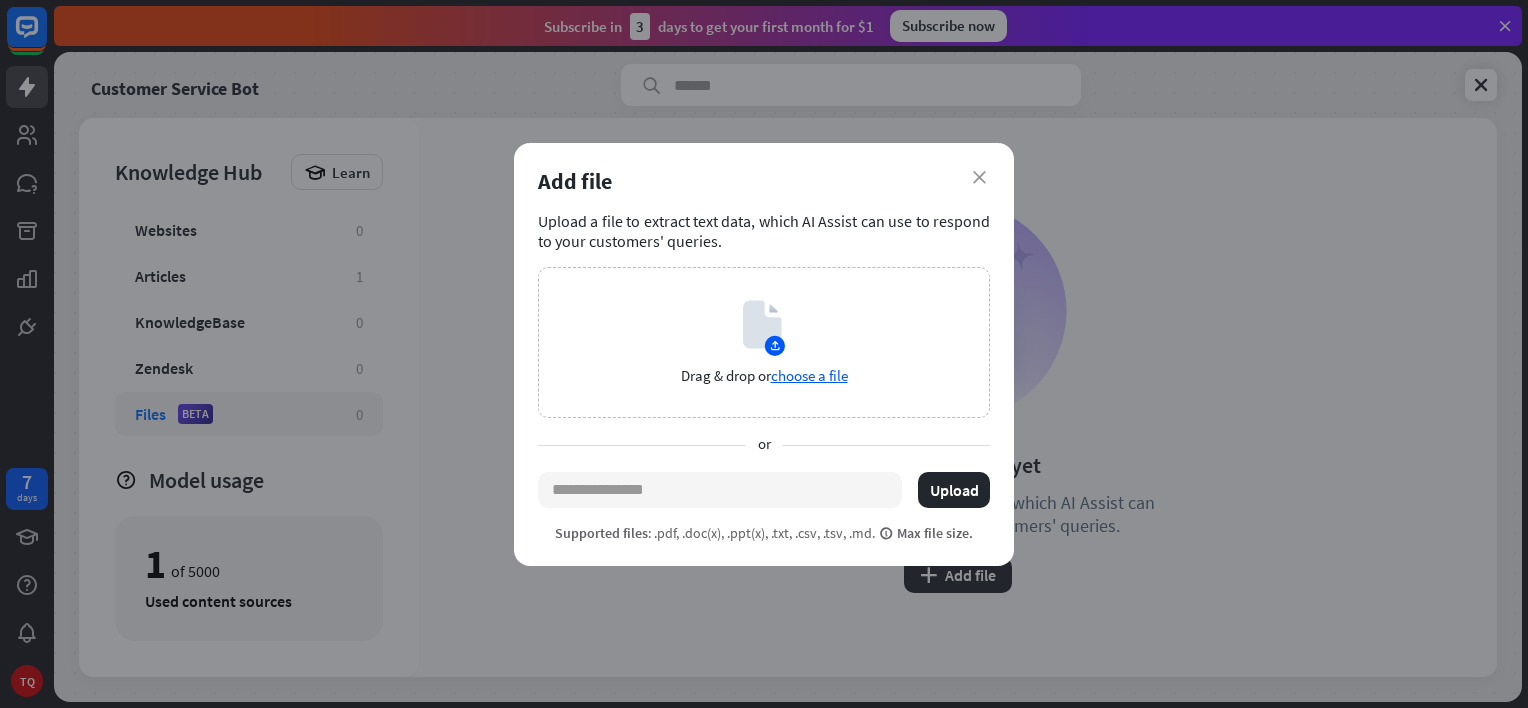 click on "Add file" at bounding box center [764, 181] 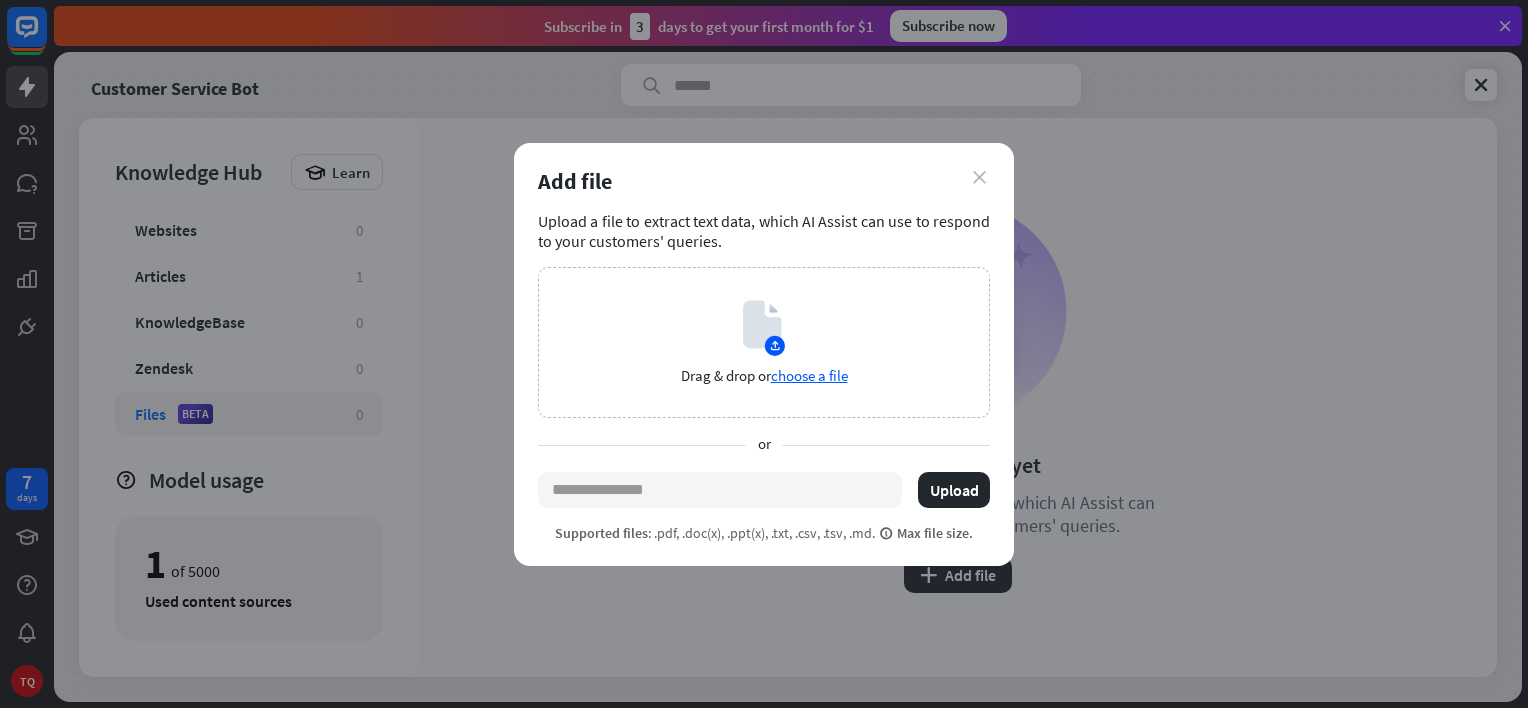 click on "close" at bounding box center [979, 177] 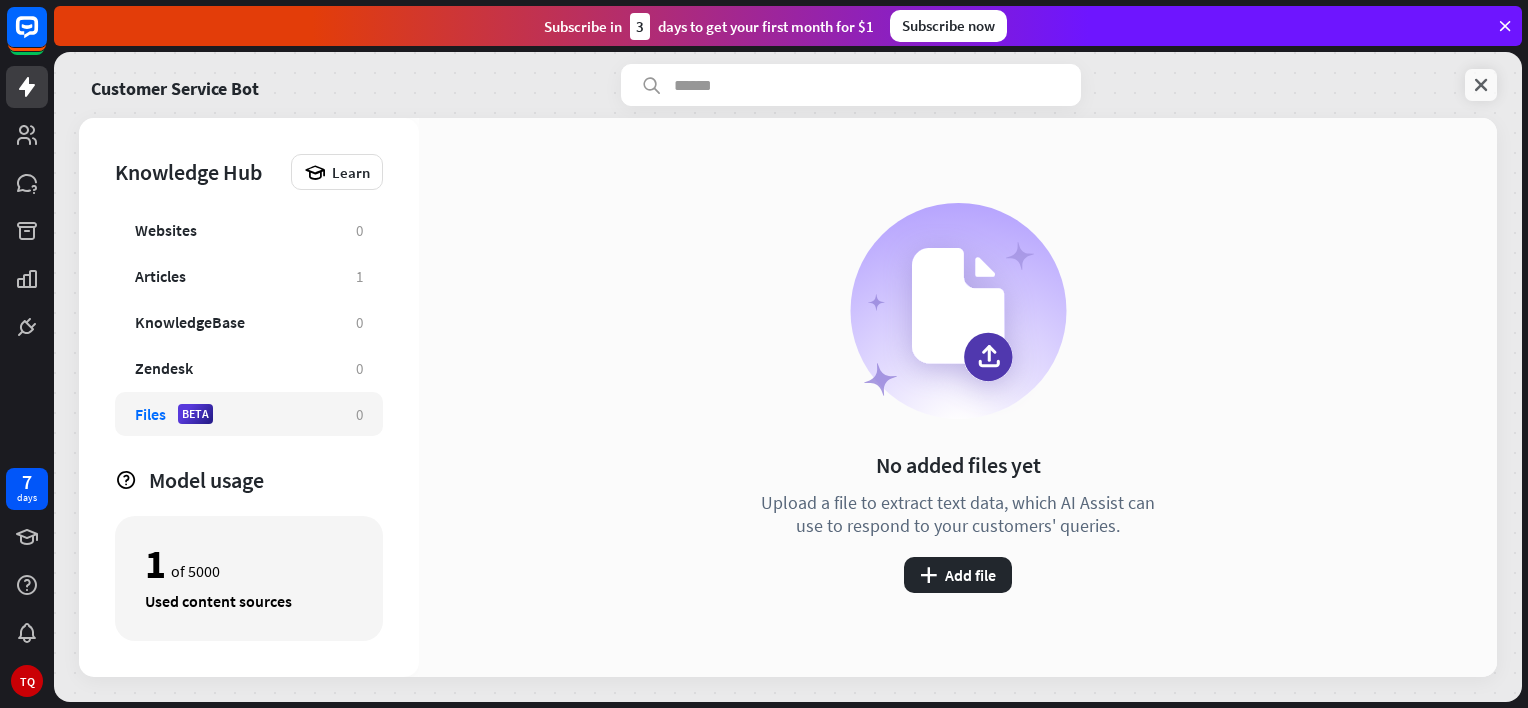click at bounding box center [1481, 85] 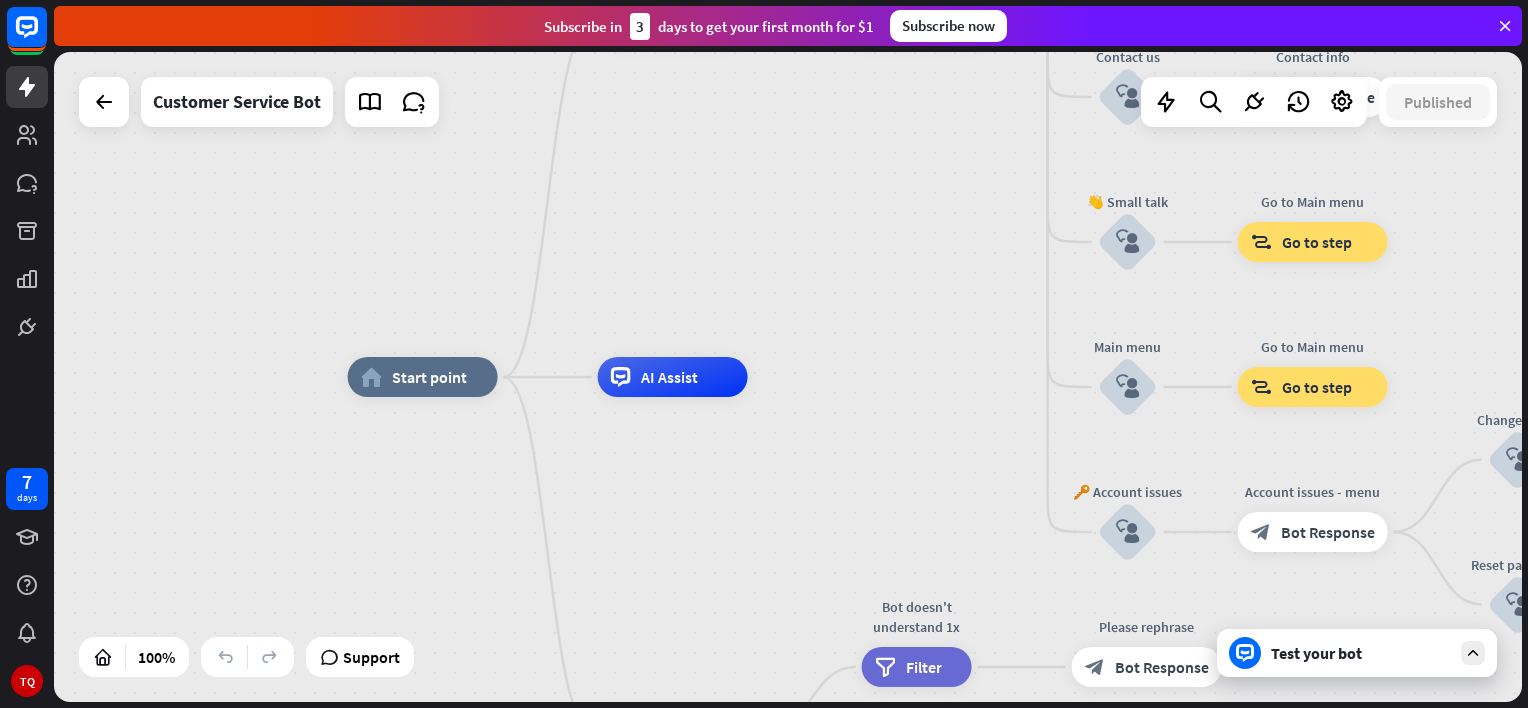 click on "Test your bot" at bounding box center (1361, 653) 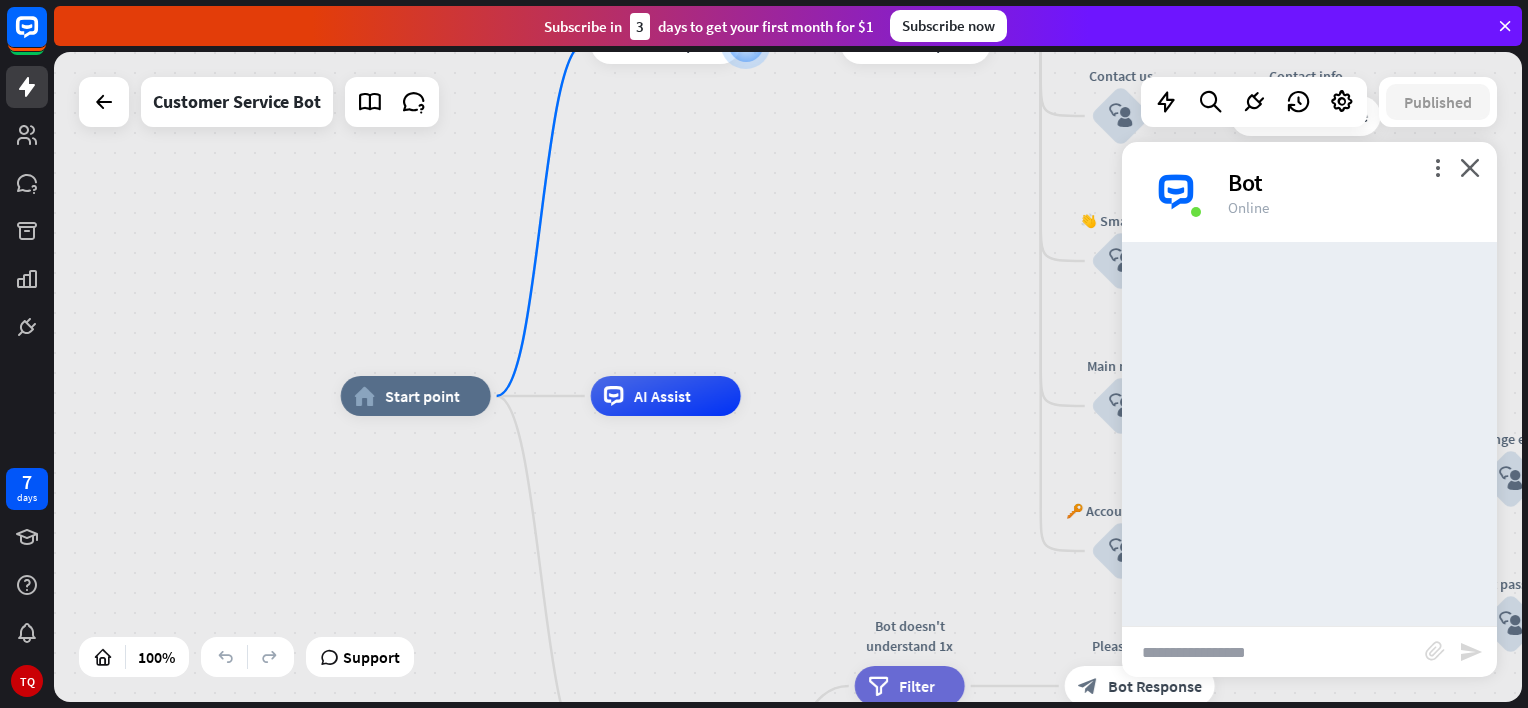 click at bounding box center (1273, 652) 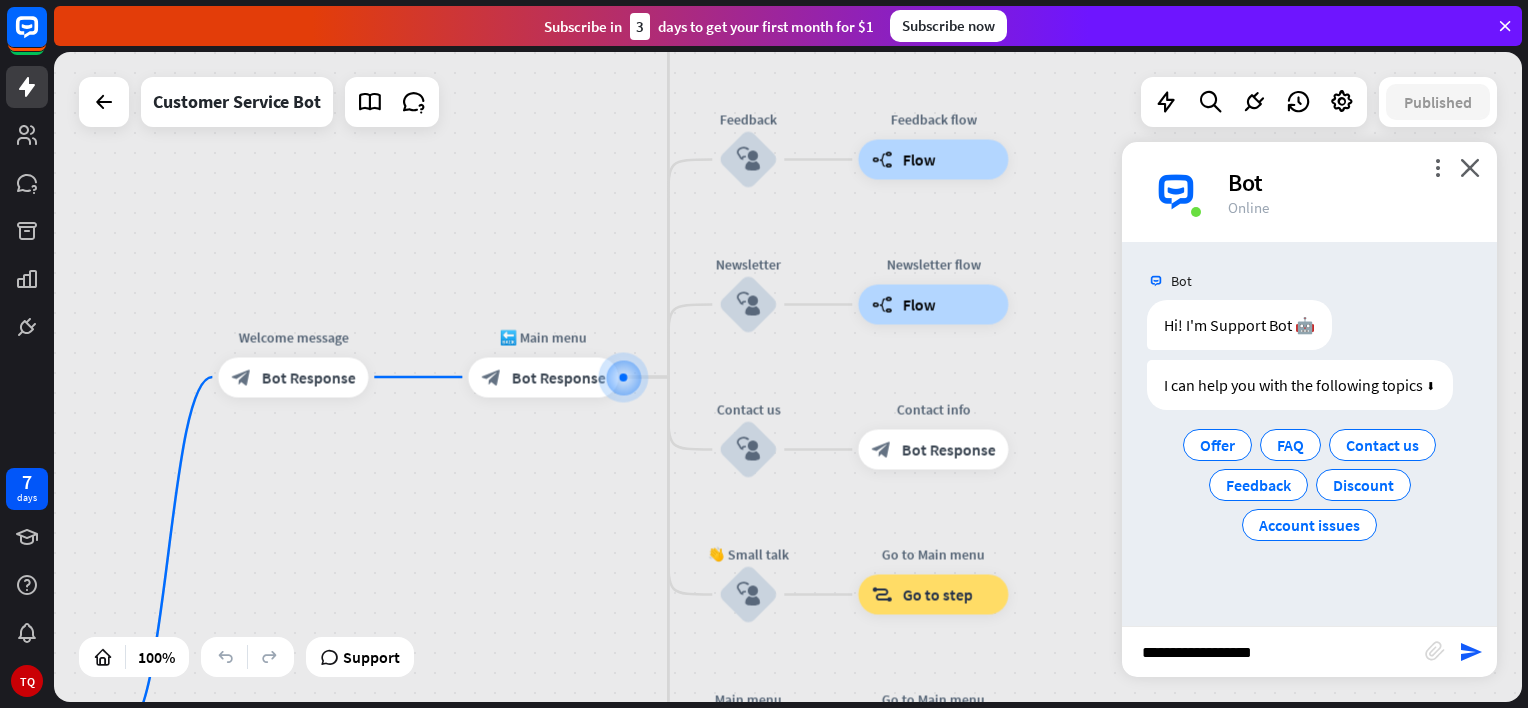 type on "**********" 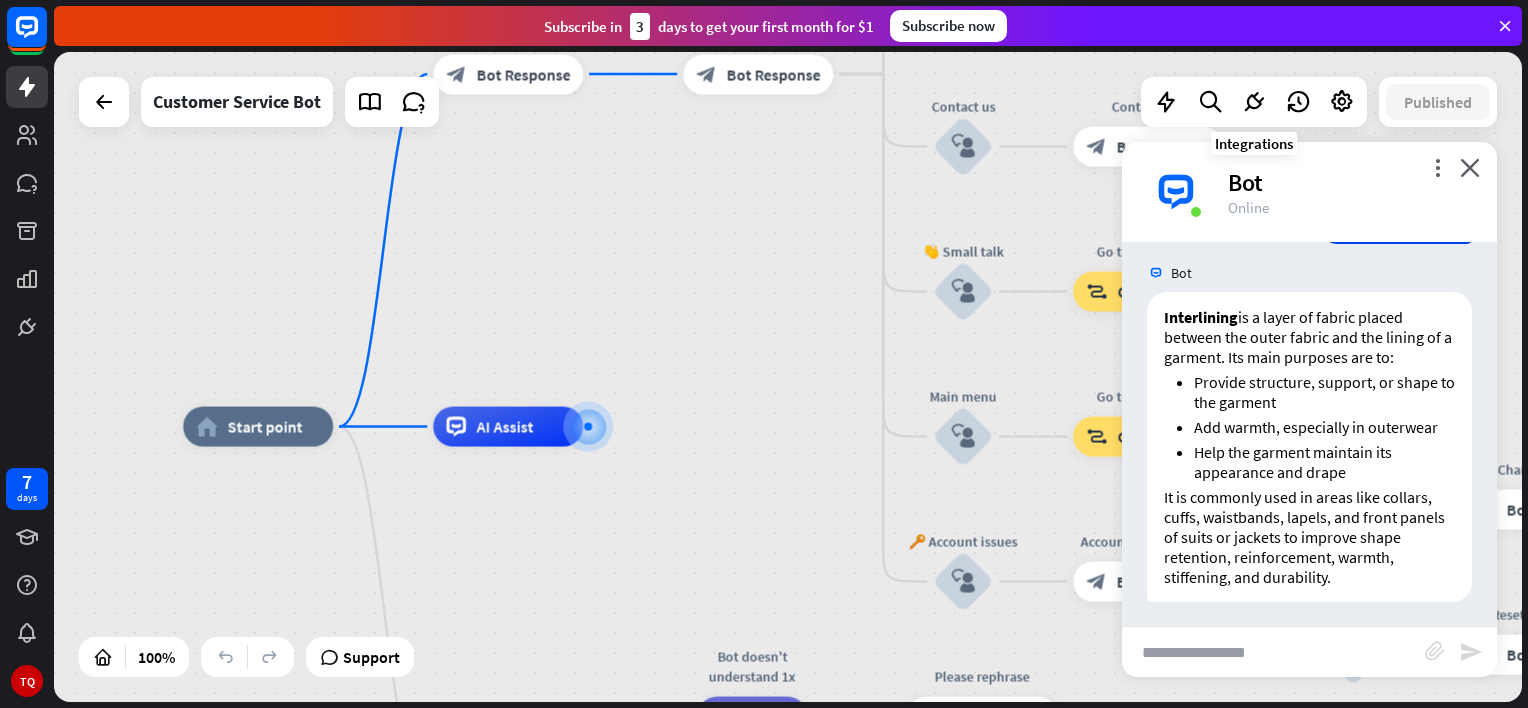 scroll, scrollTop: 270, scrollLeft: 0, axis: vertical 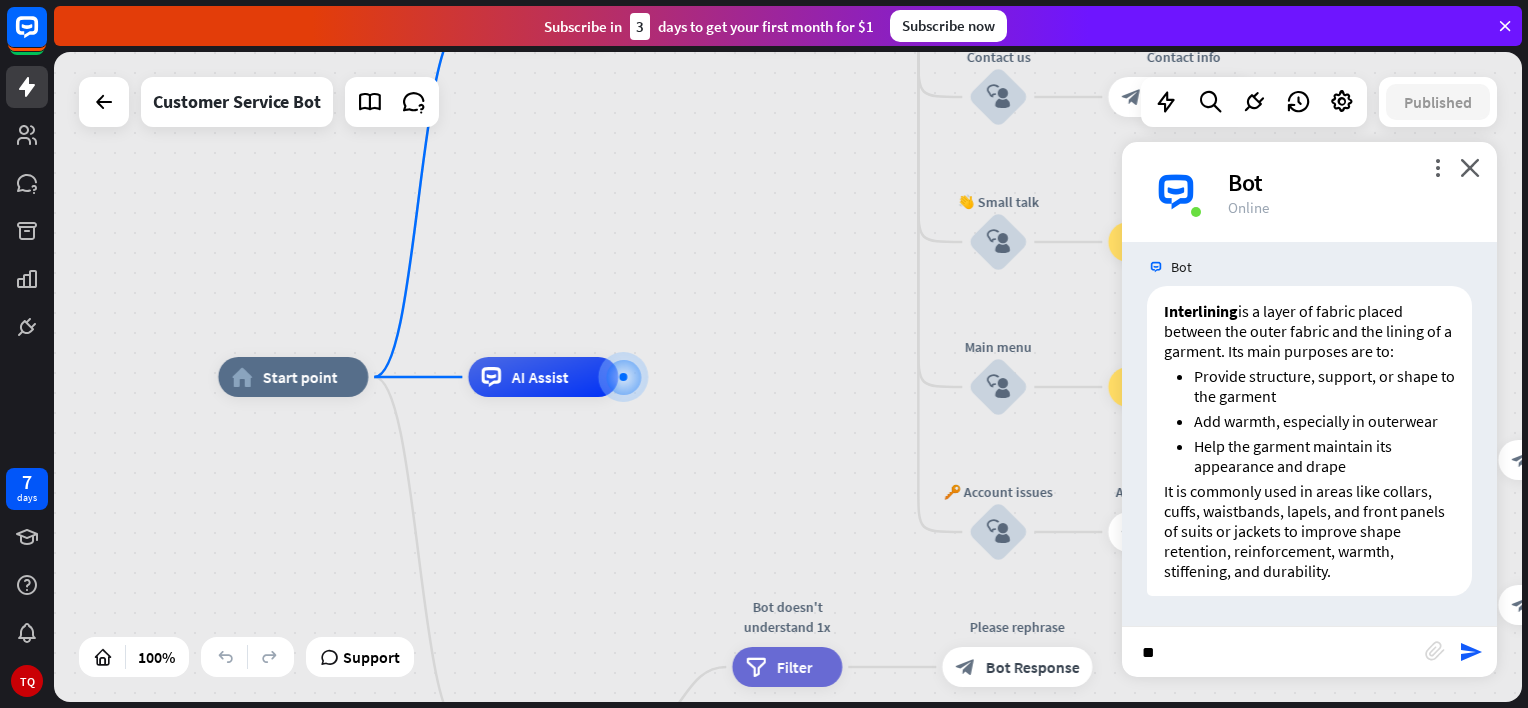 type on "*" 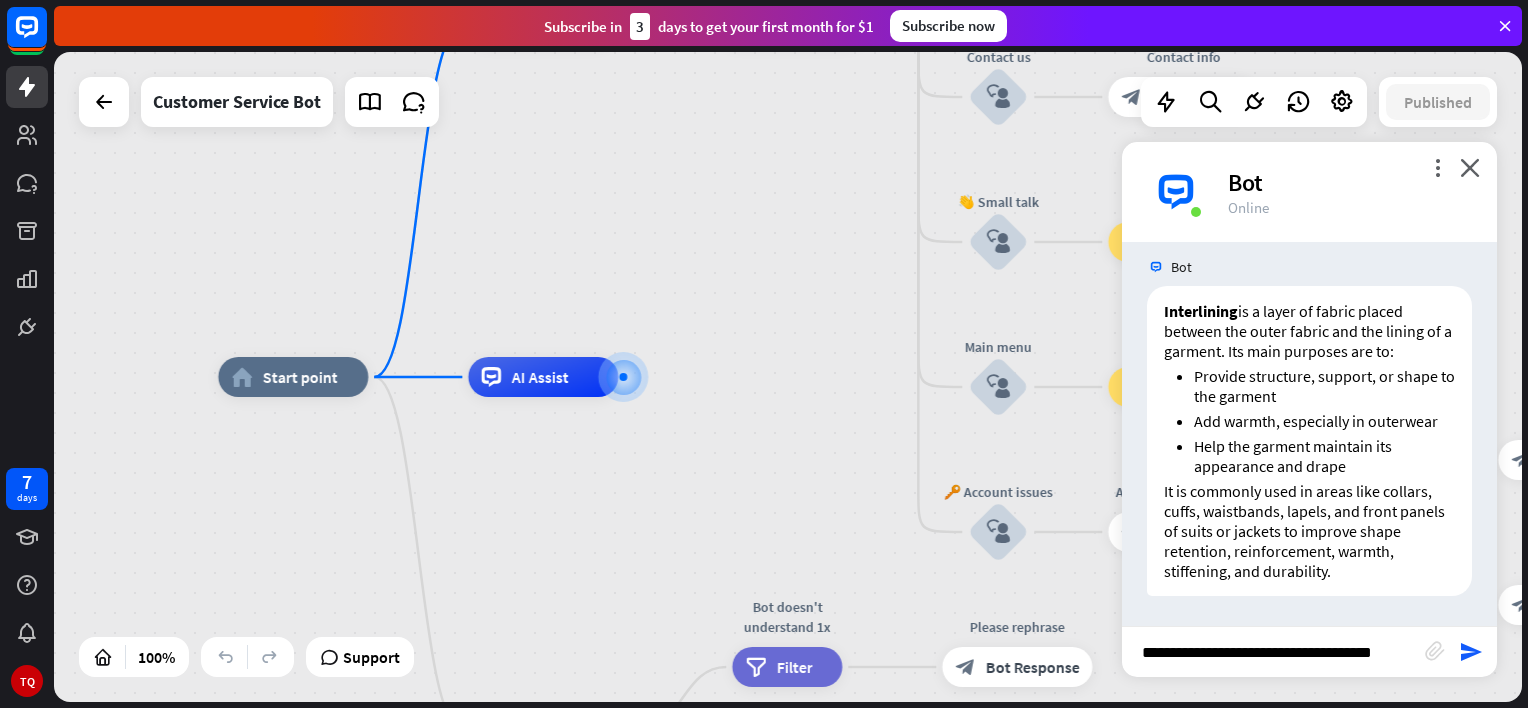 type on "**********" 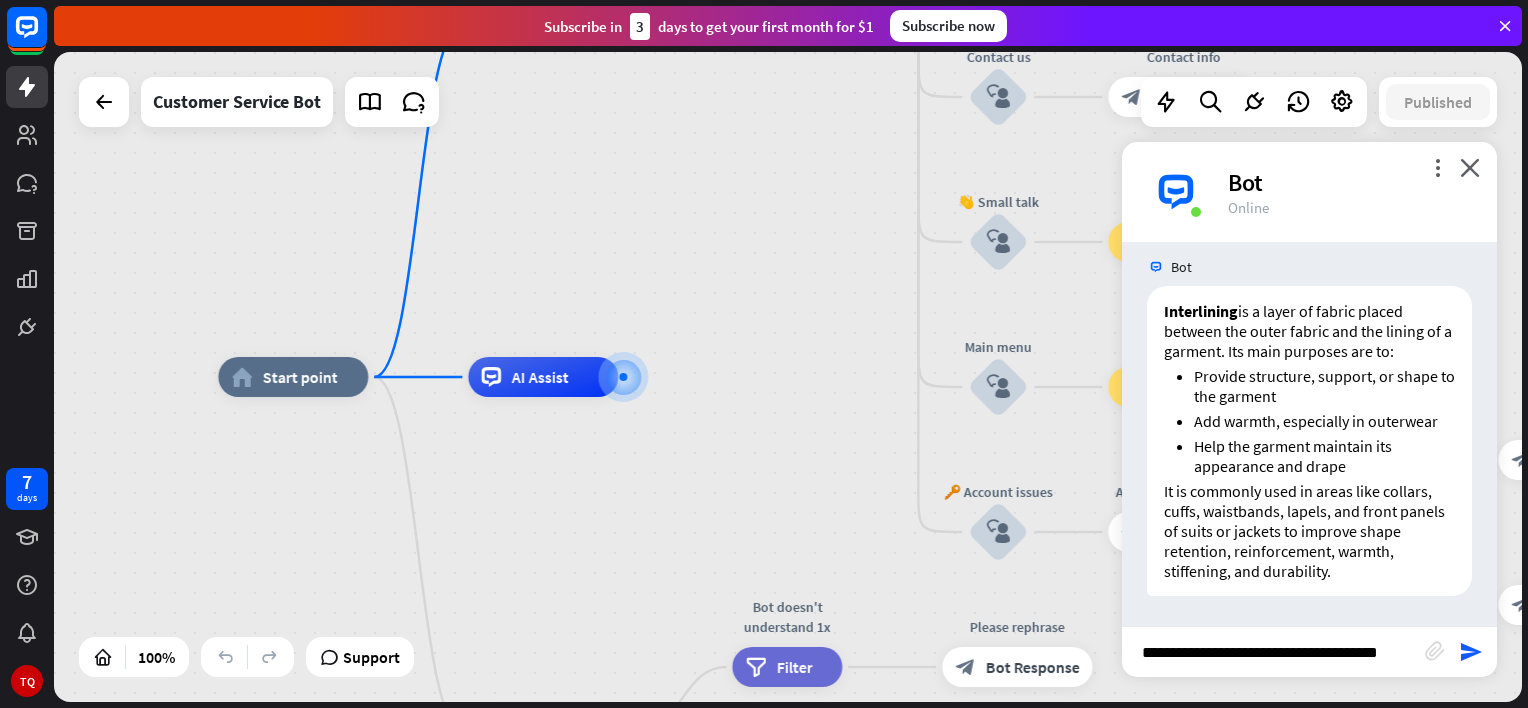 type 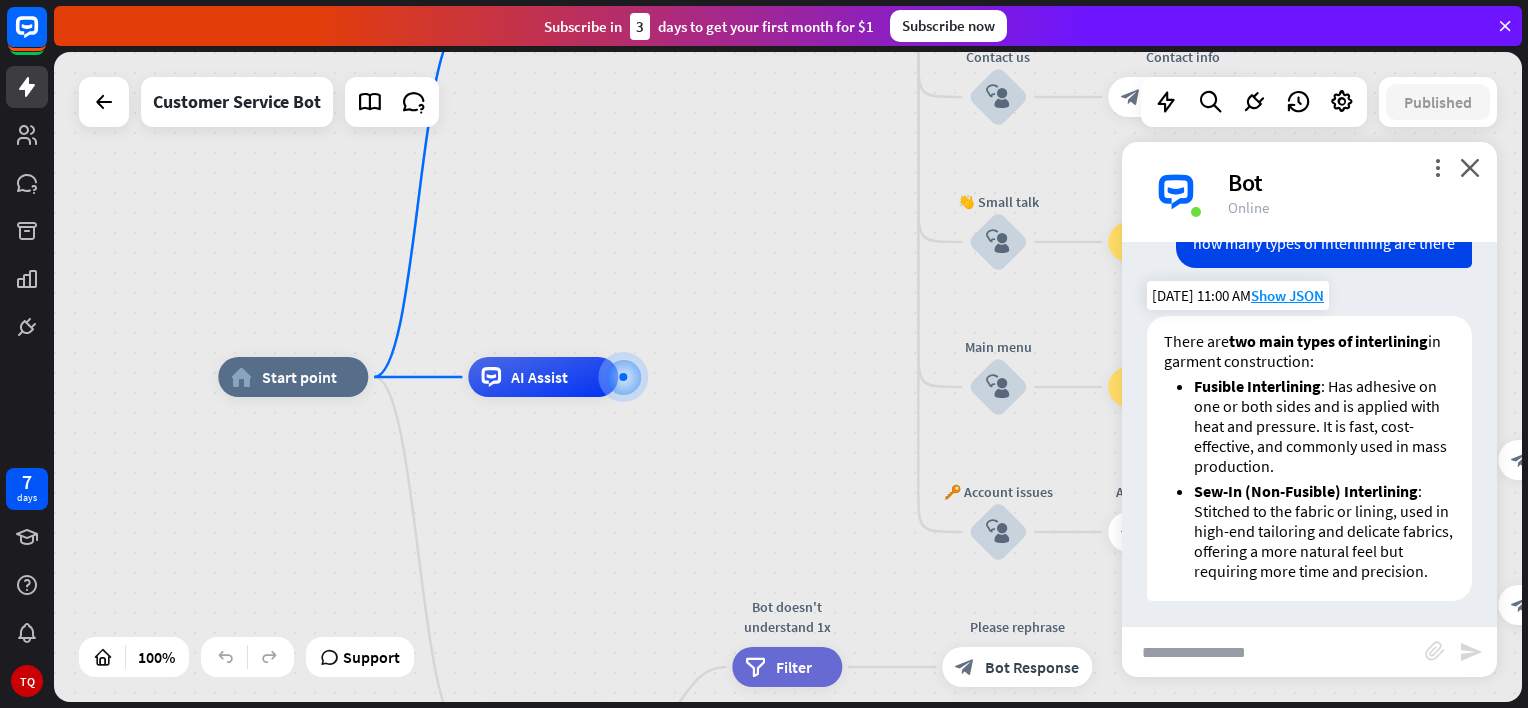 scroll, scrollTop: 720, scrollLeft: 0, axis: vertical 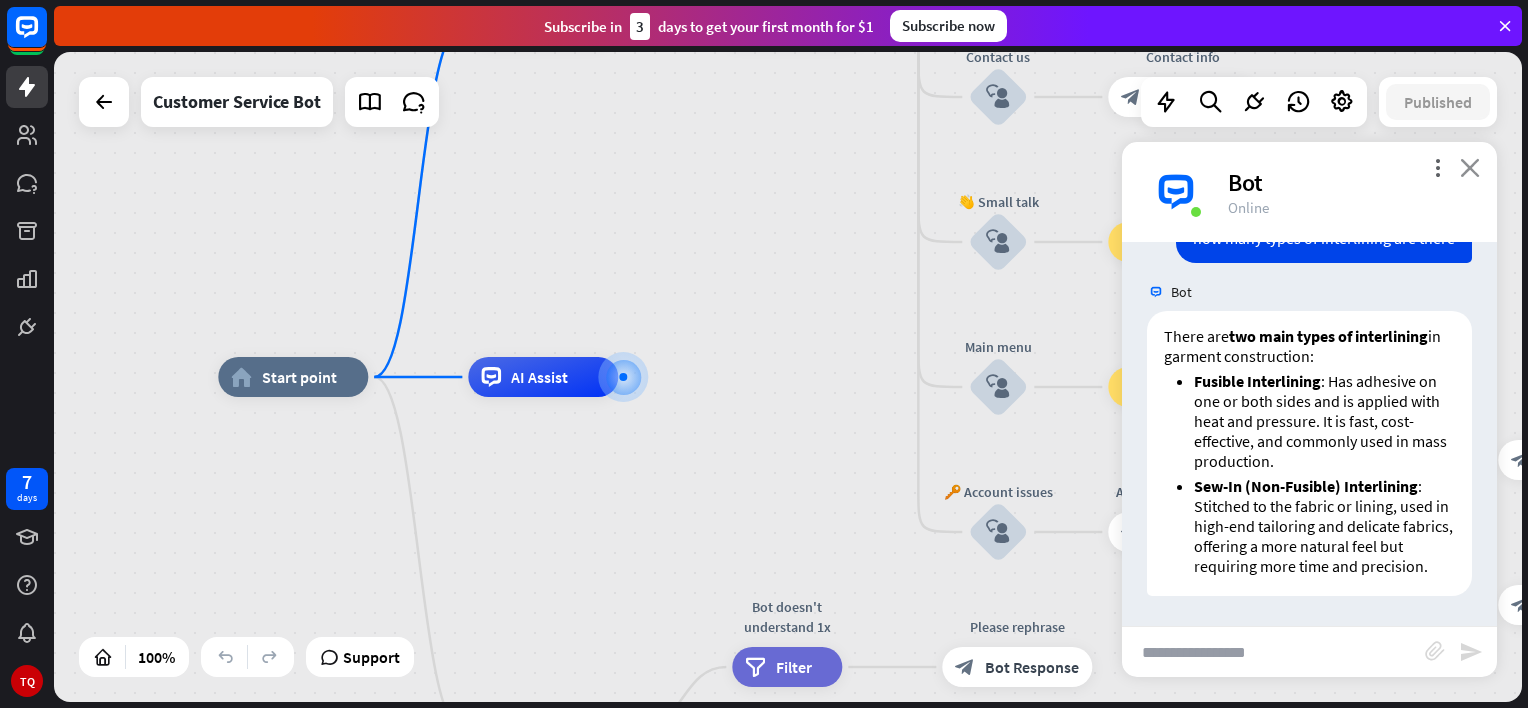 click on "close" at bounding box center (1470, 167) 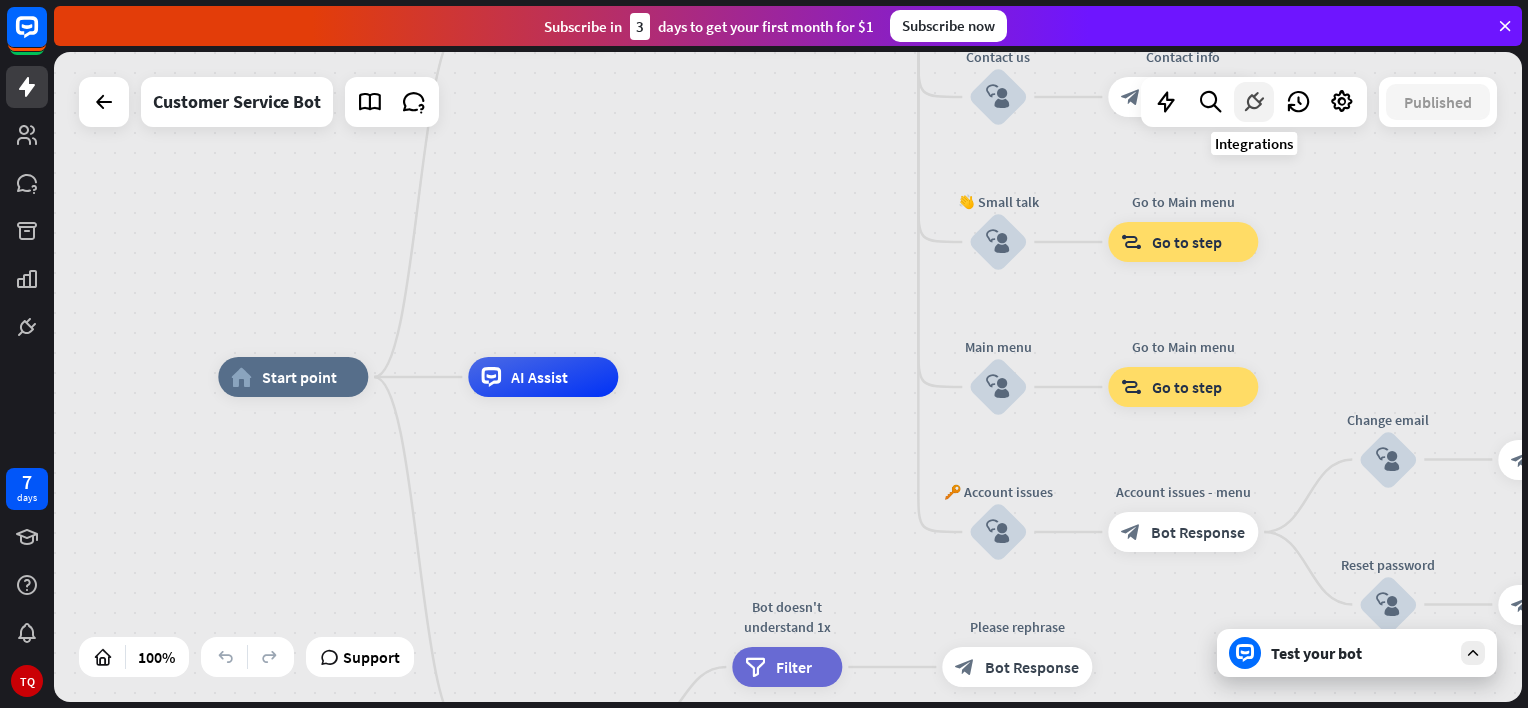 click at bounding box center (1254, 102) 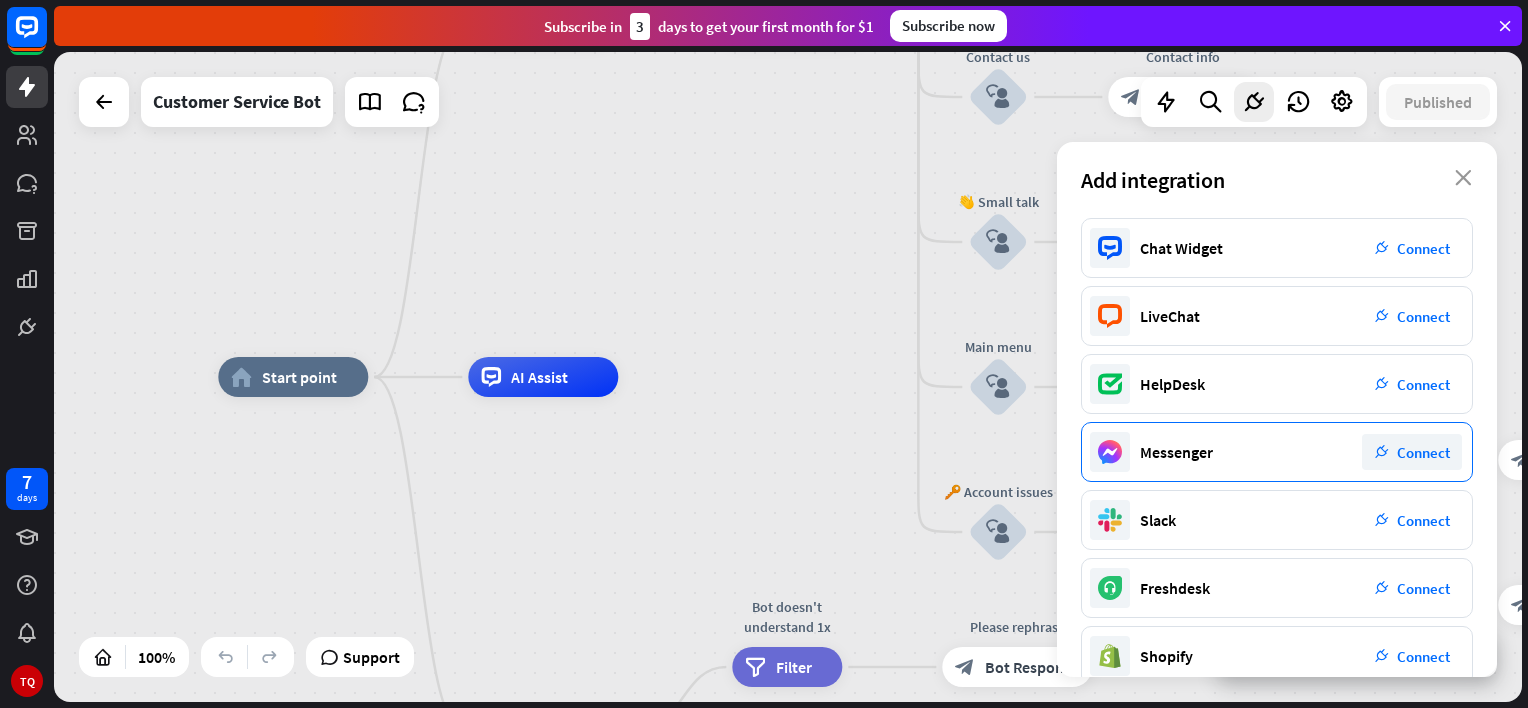 click on "Connect" at bounding box center (1423, 452) 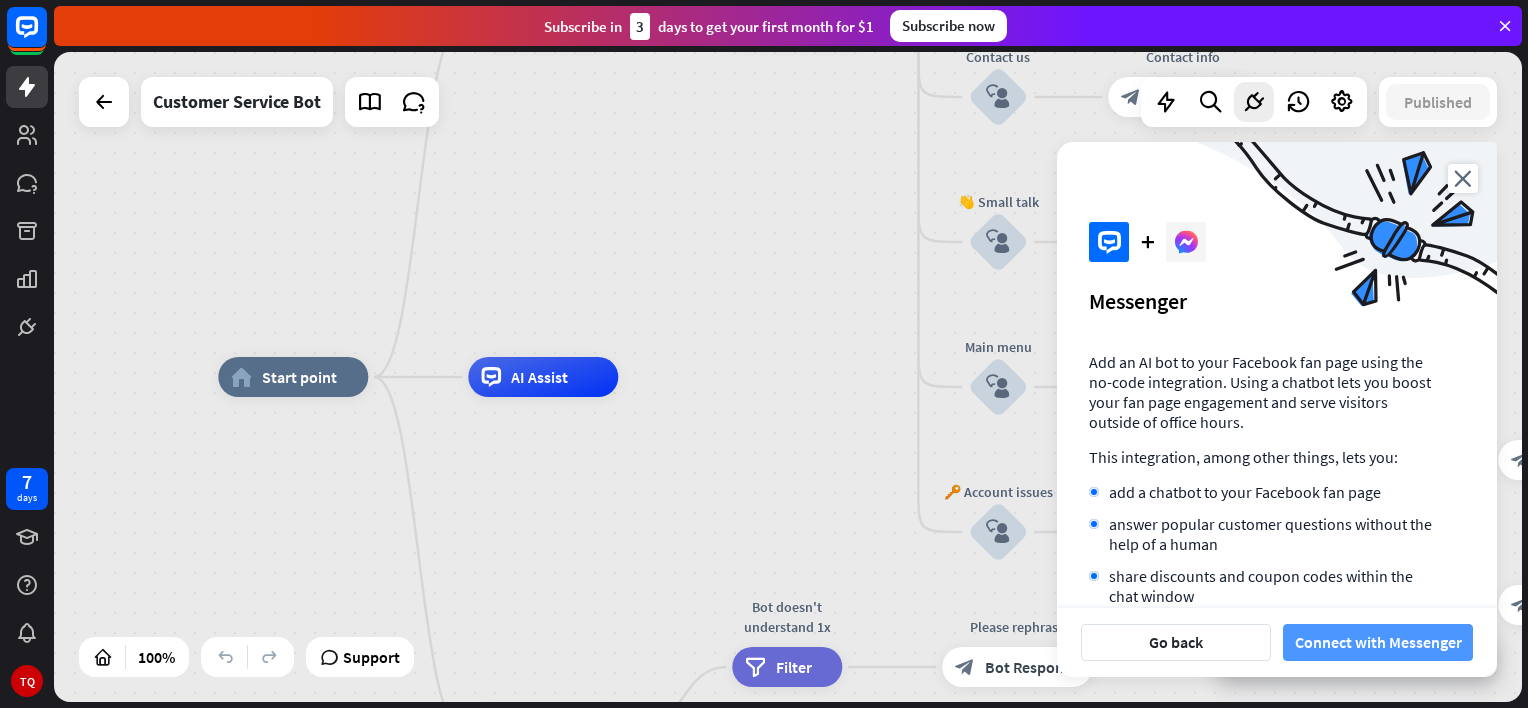 click on "Connect with Messenger" at bounding box center (1378, 642) 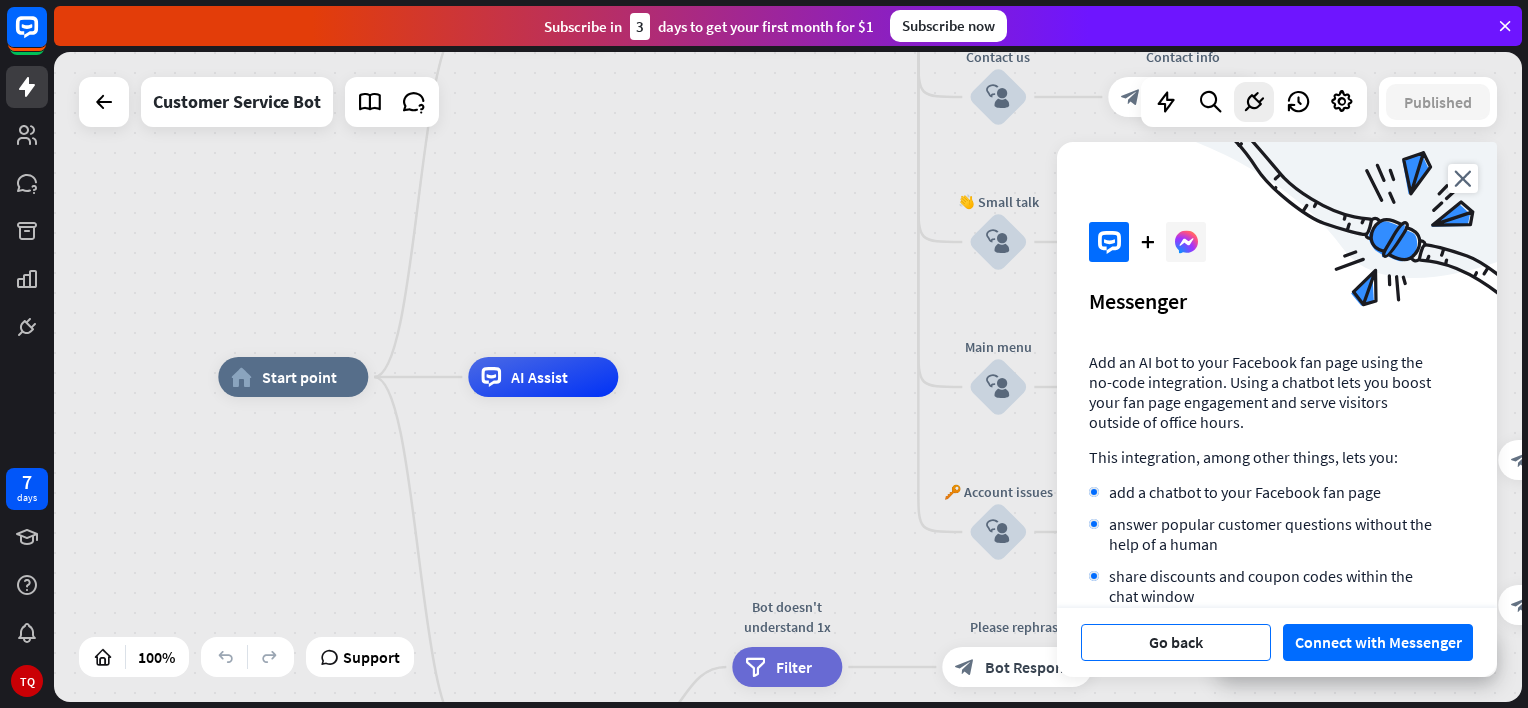 click on "Go back" at bounding box center [1176, 642] 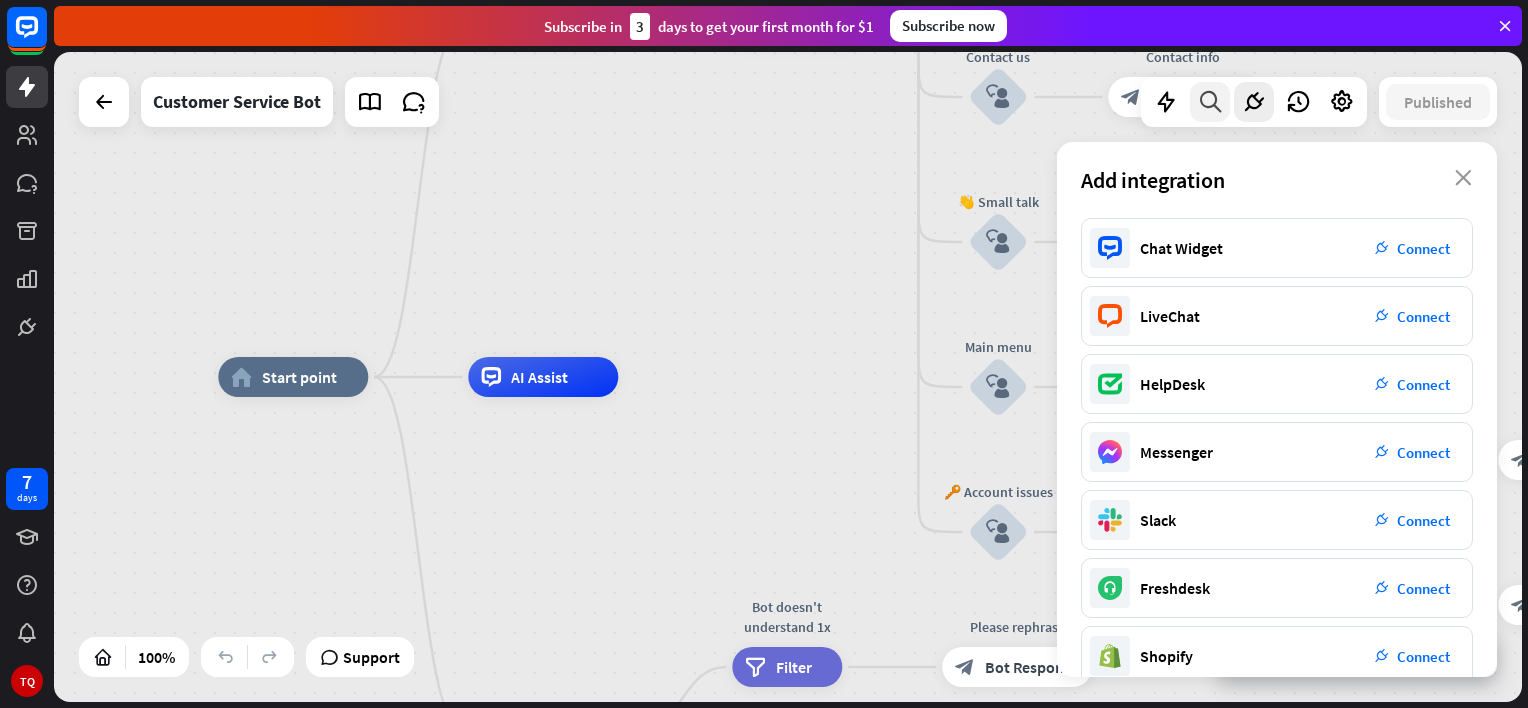 click at bounding box center (1210, 102) 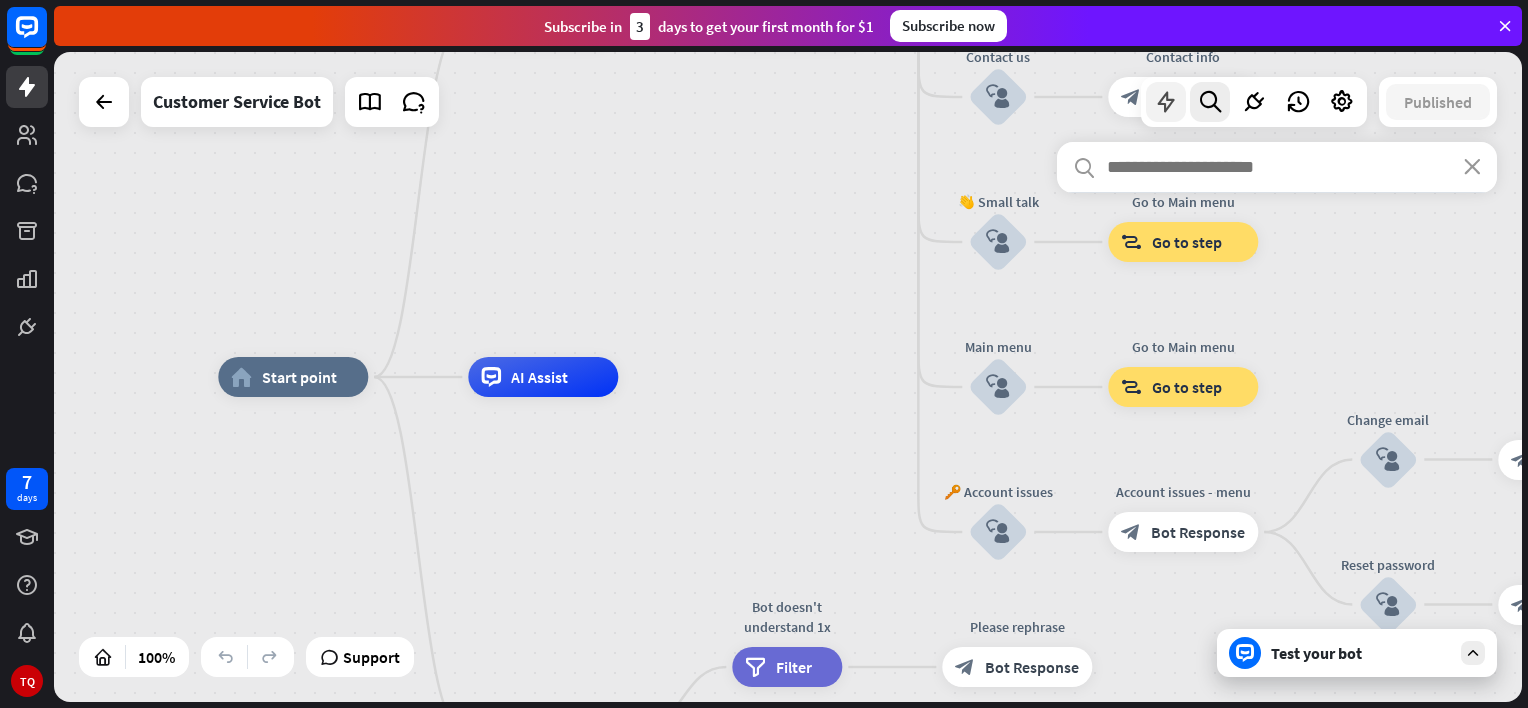 click at bounding box center [1166, 102] 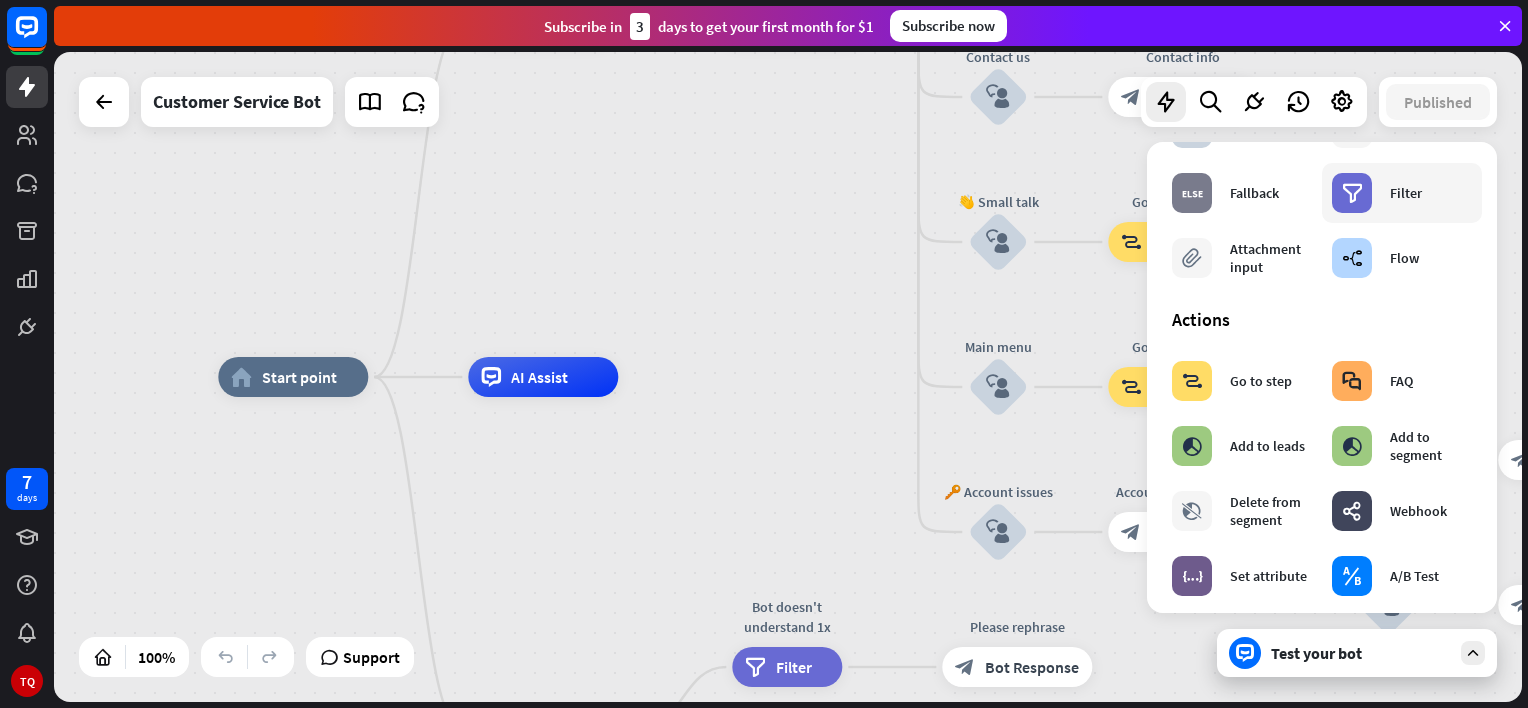 scroll, scrollTop: 138, scrollLeft: 0, axis: vertical 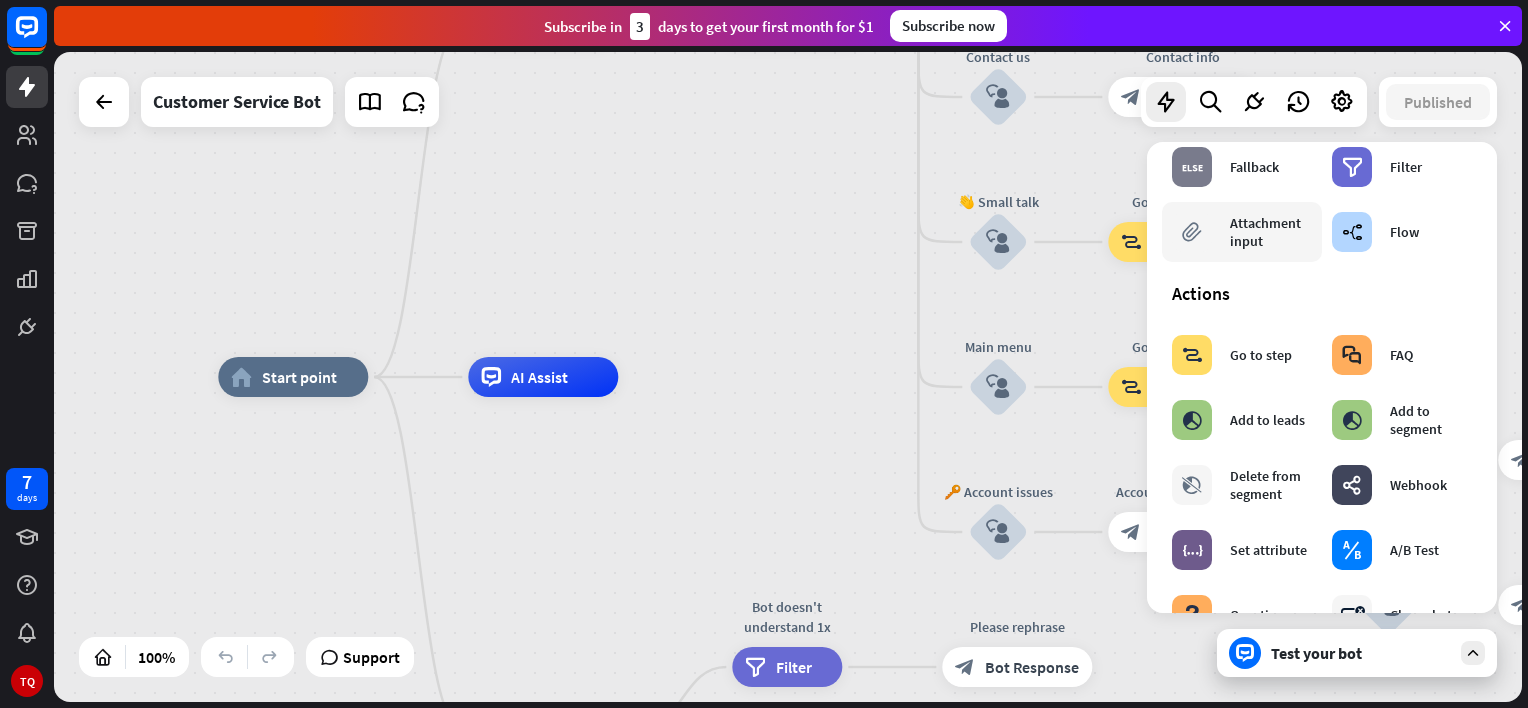 click on "Attachment input" at bounding box center [1271, 232] 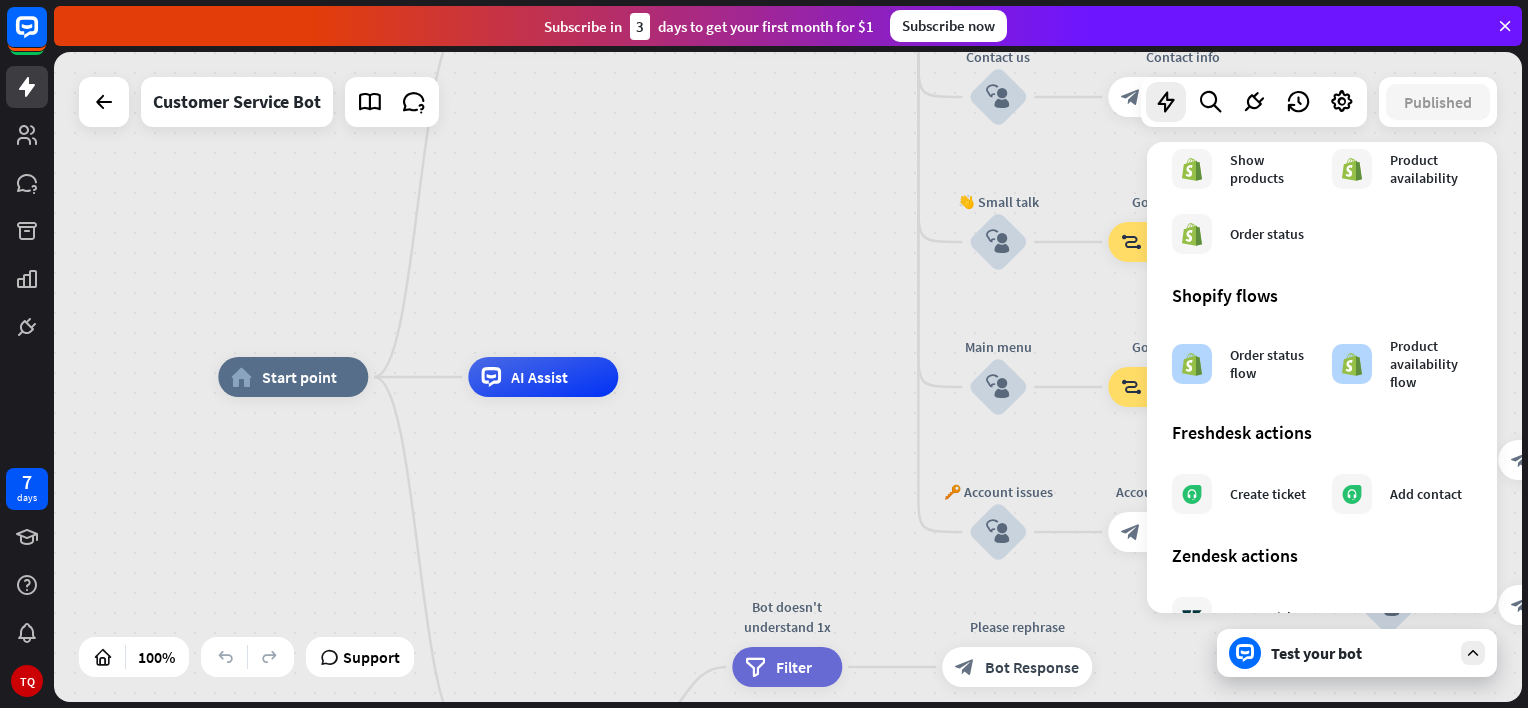 scroll, scrollTop: 1141, scrollLeft: 0, axis: vertical 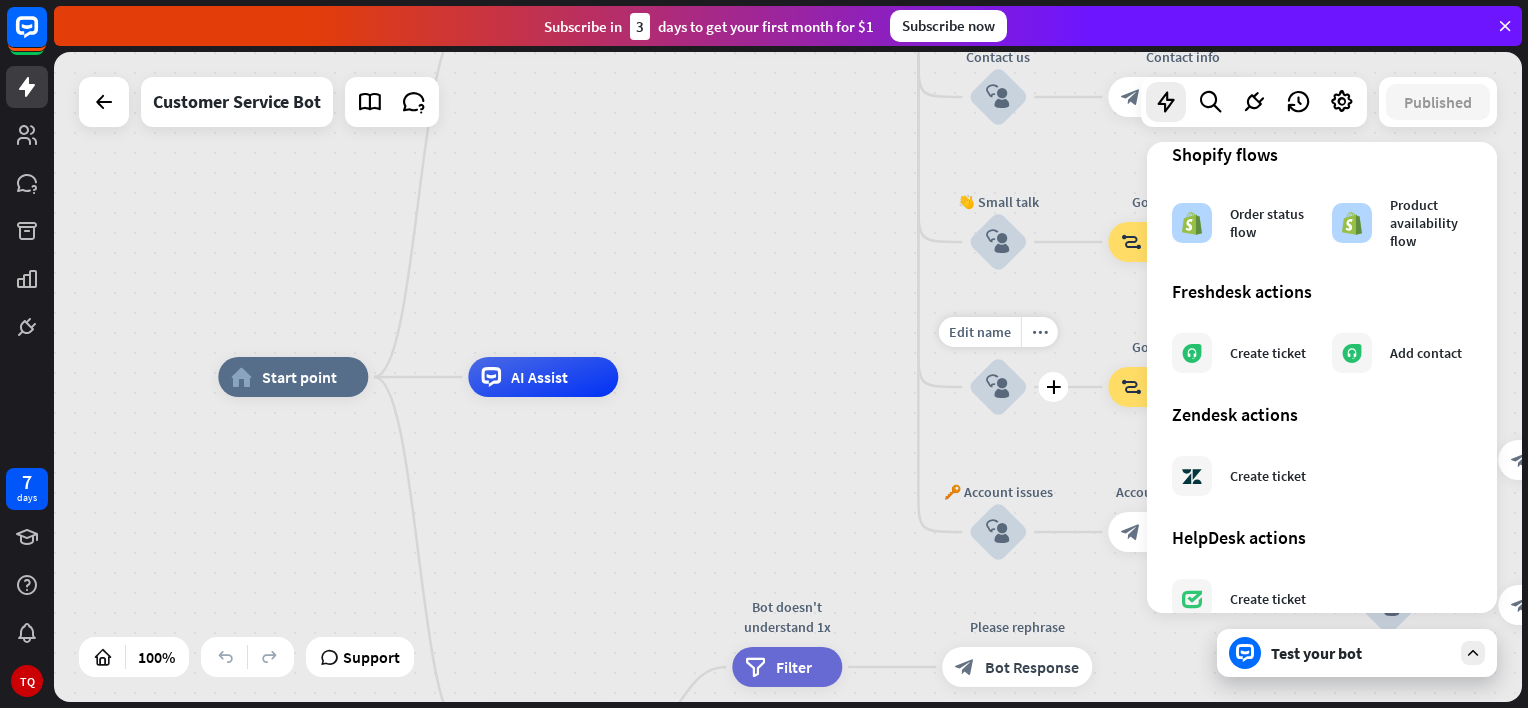 click on "block_user_input" at bounding box center [998, 387] 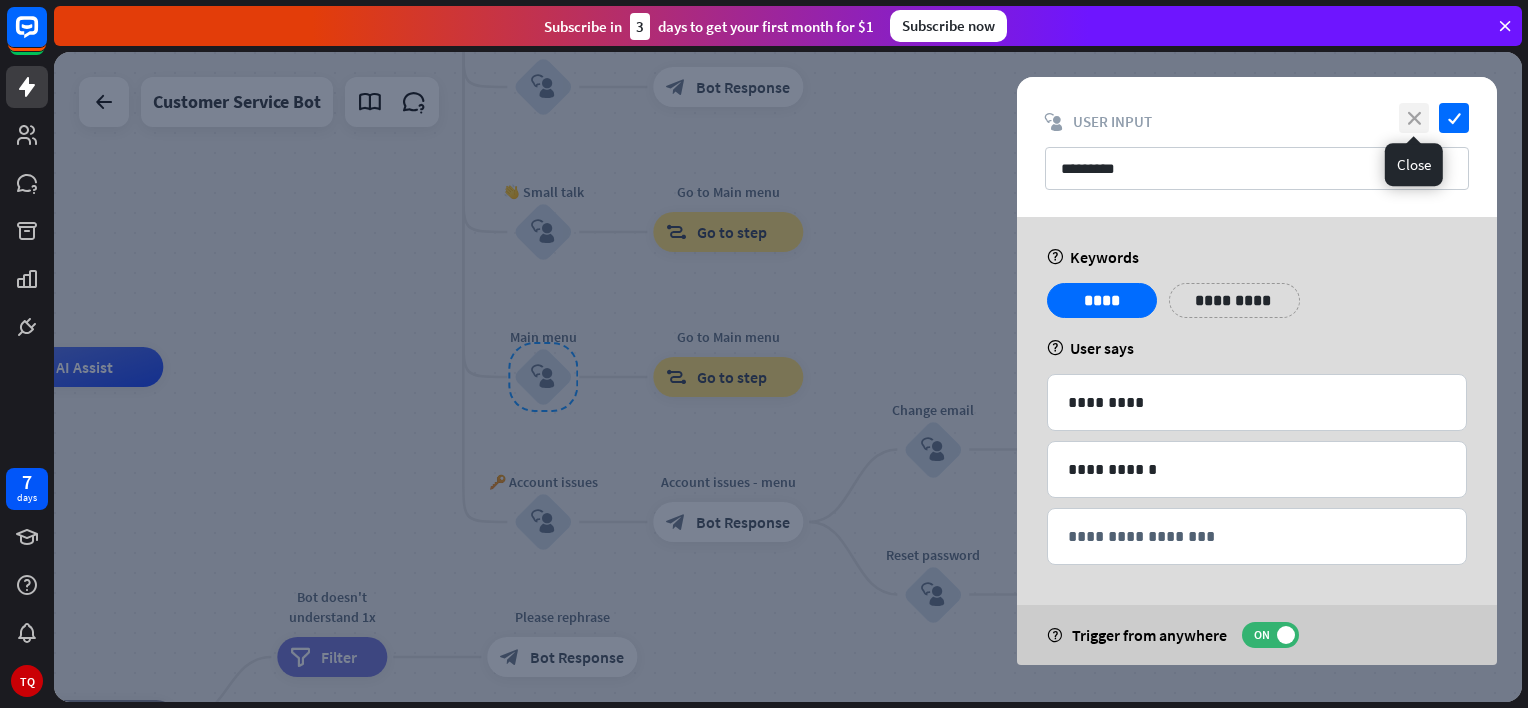 click on "close" at bounding box center [1414, 118] 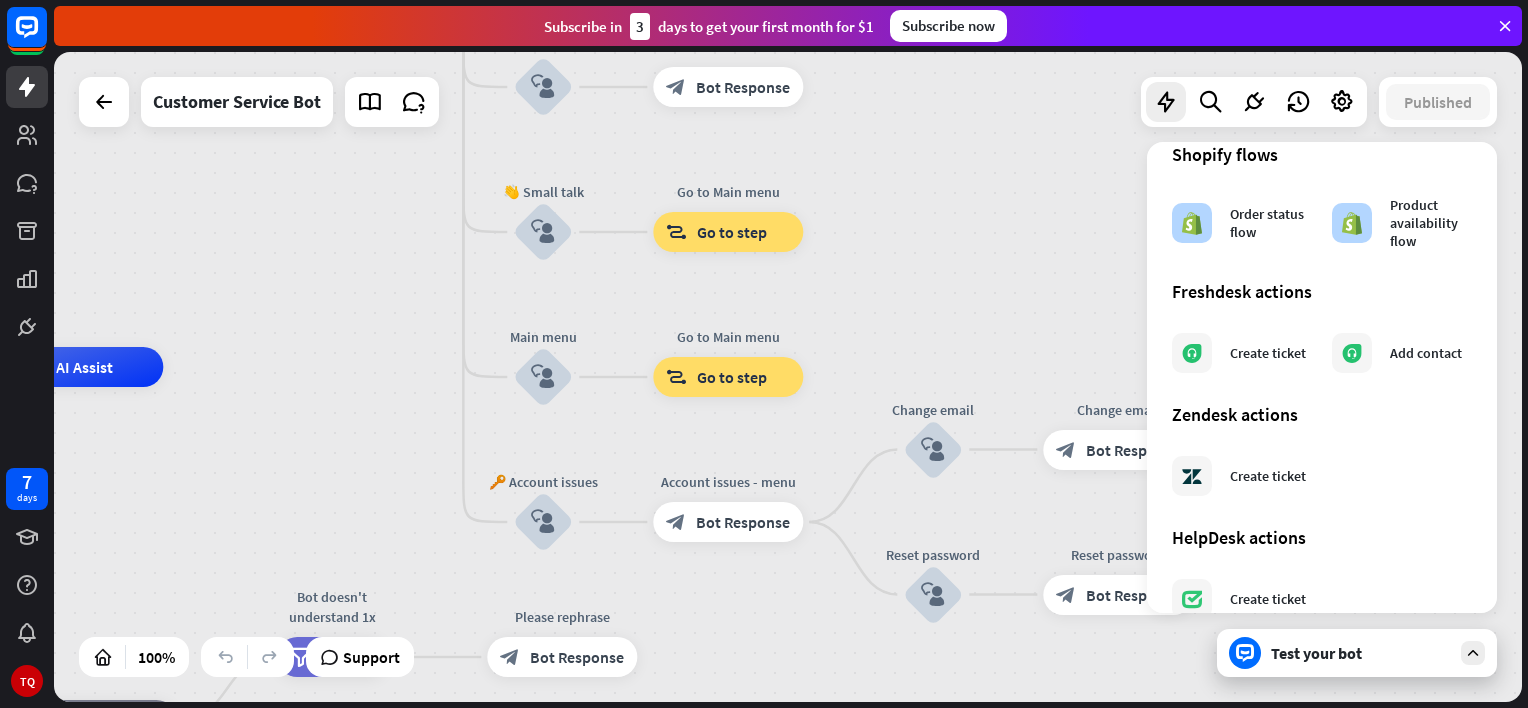 click on "Shopify flows" at bounding box center [1322, 154] 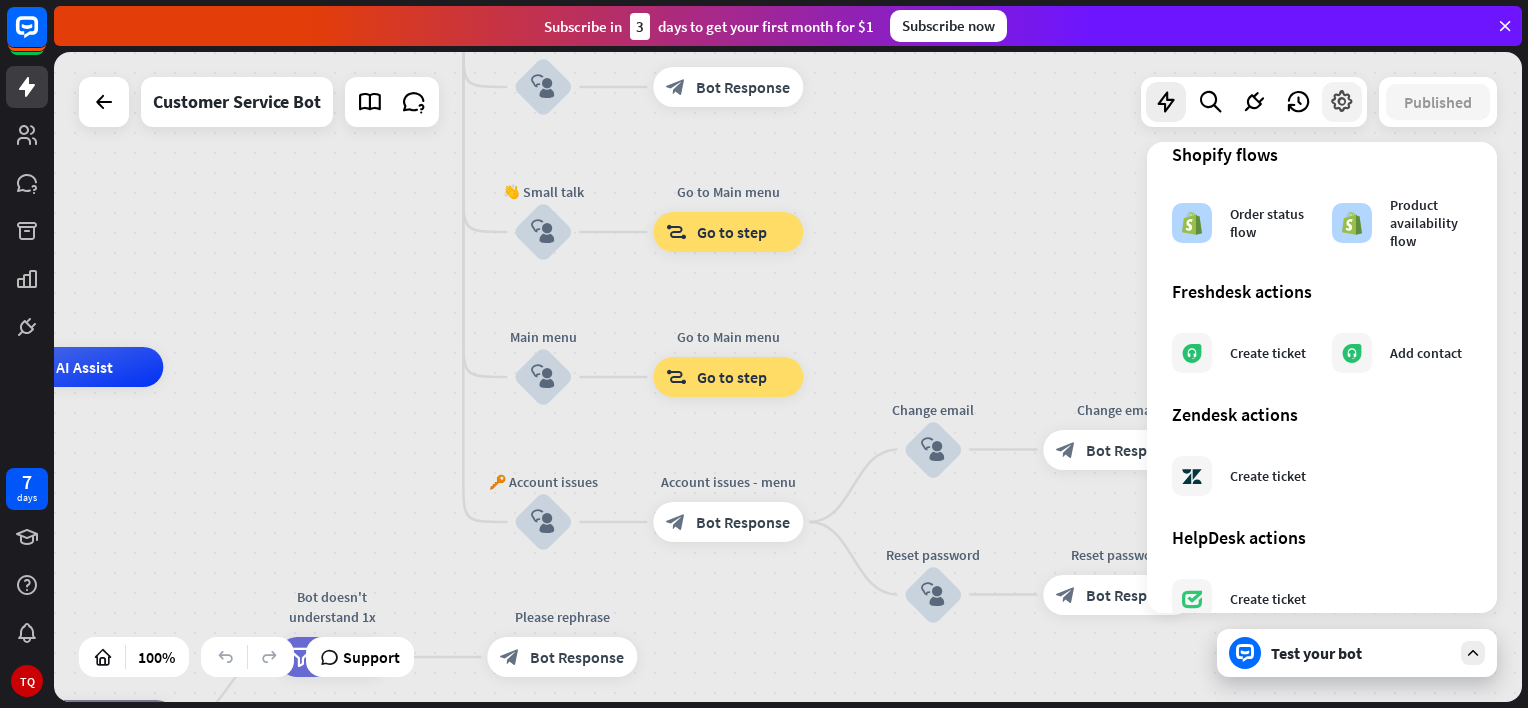 click at bounding box center [1342, 102] 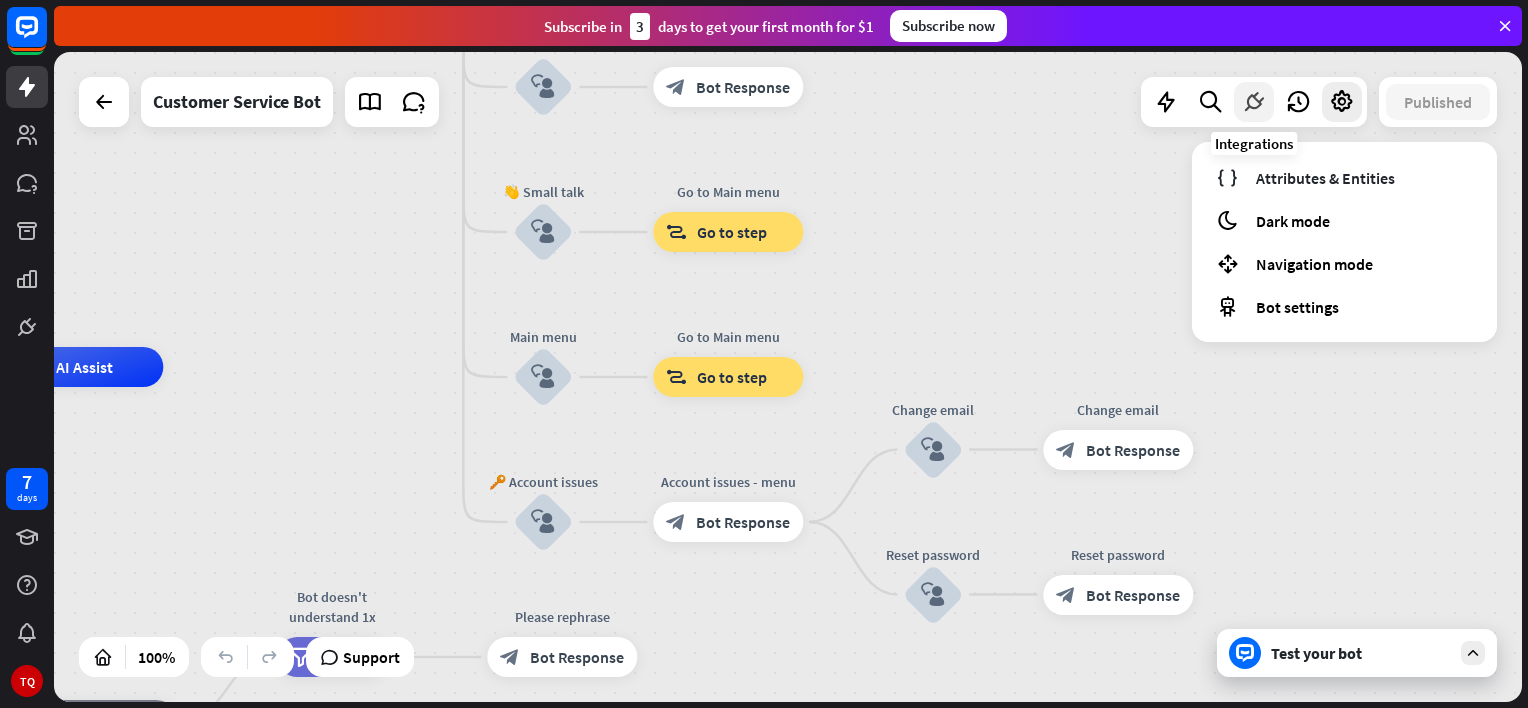 click at bounding box center (1254, 102) 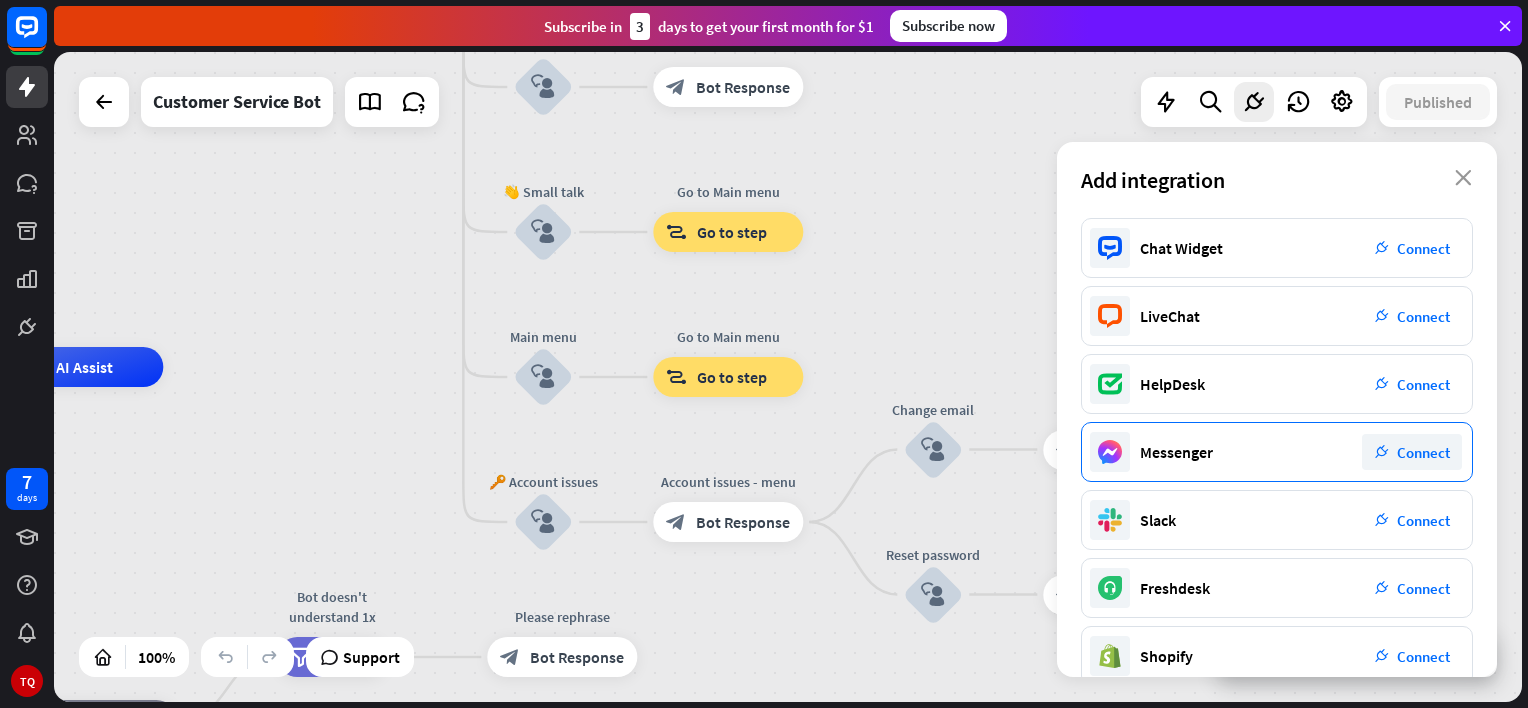 click on "Connect" at bounding box center [1423, 452] 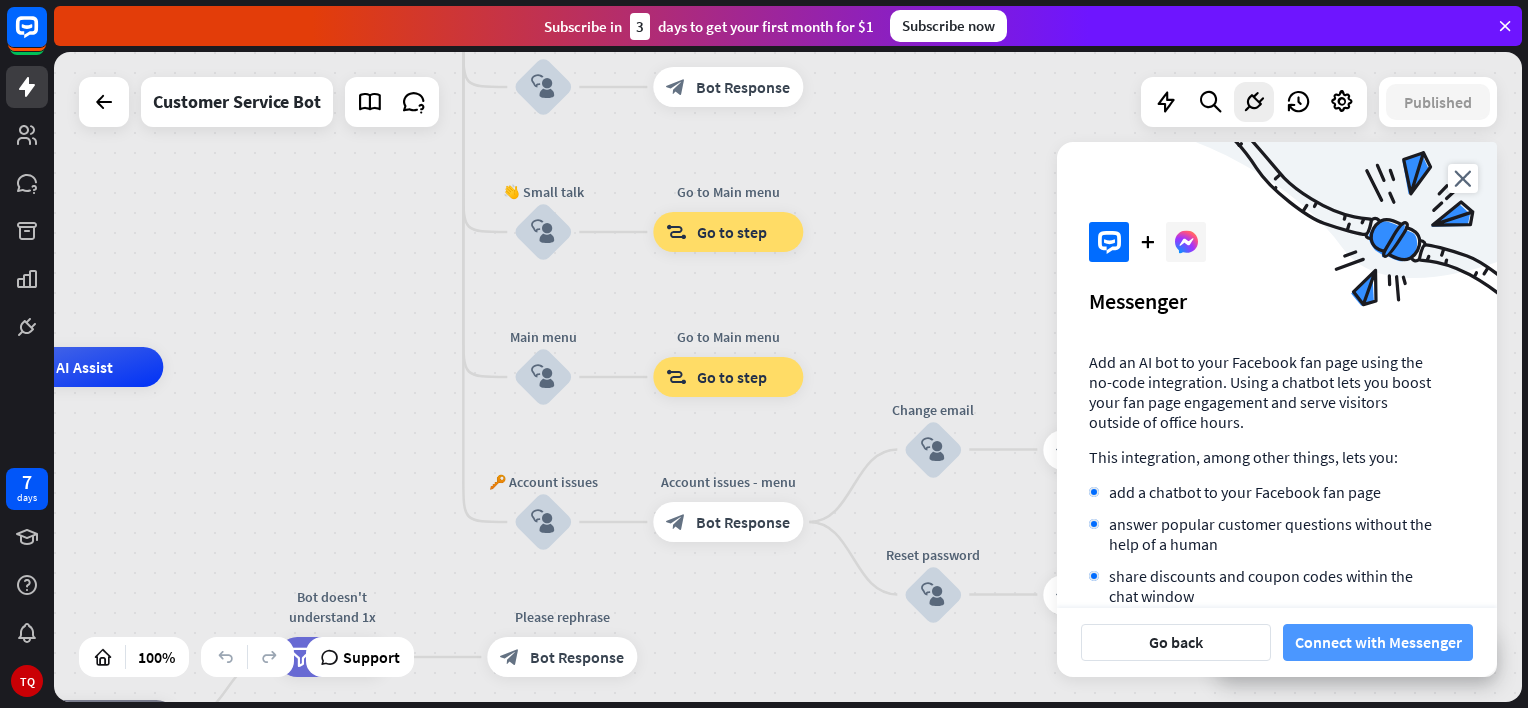 click on "Connect with Messenger" at bounding box center (1378, 642) 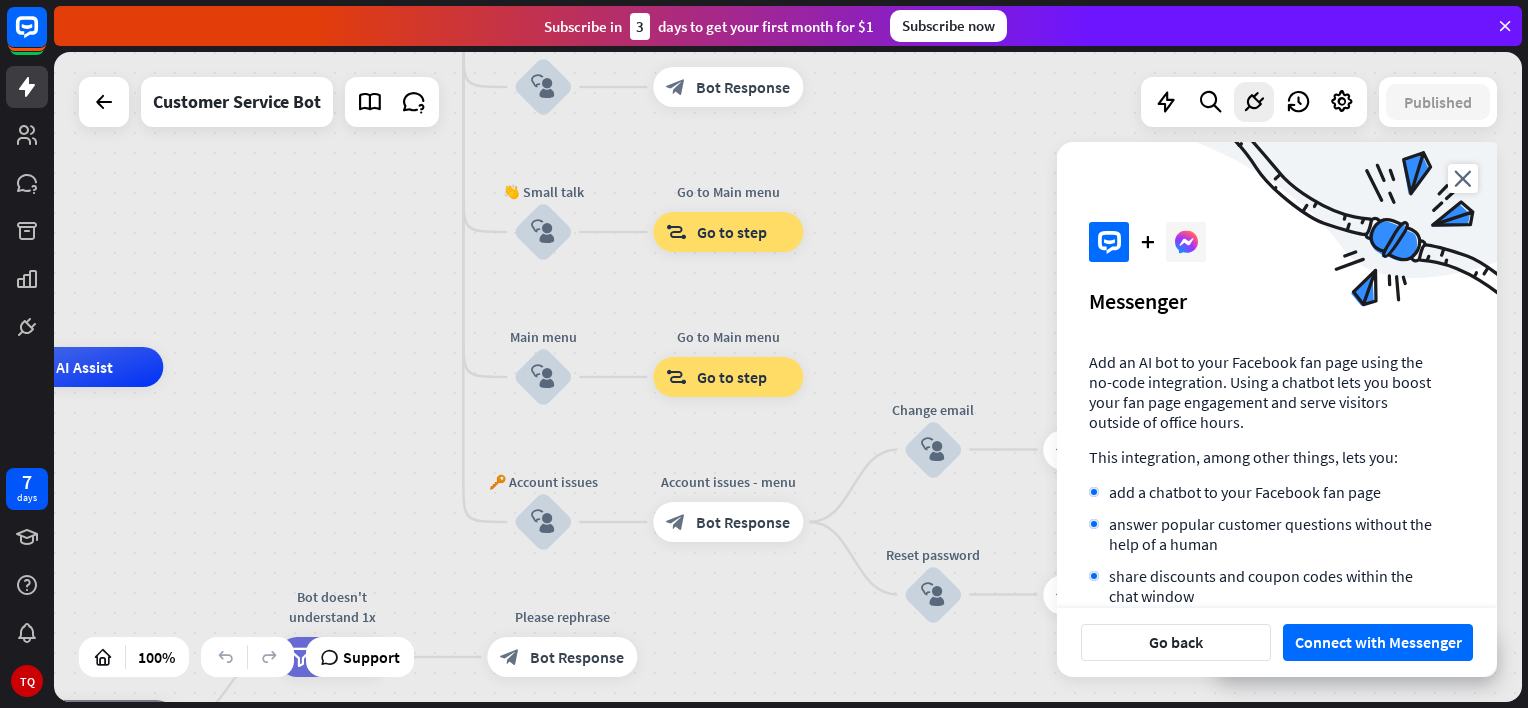 scroll, scrollTop: 138, scrollLeft: 0, axis: vertical 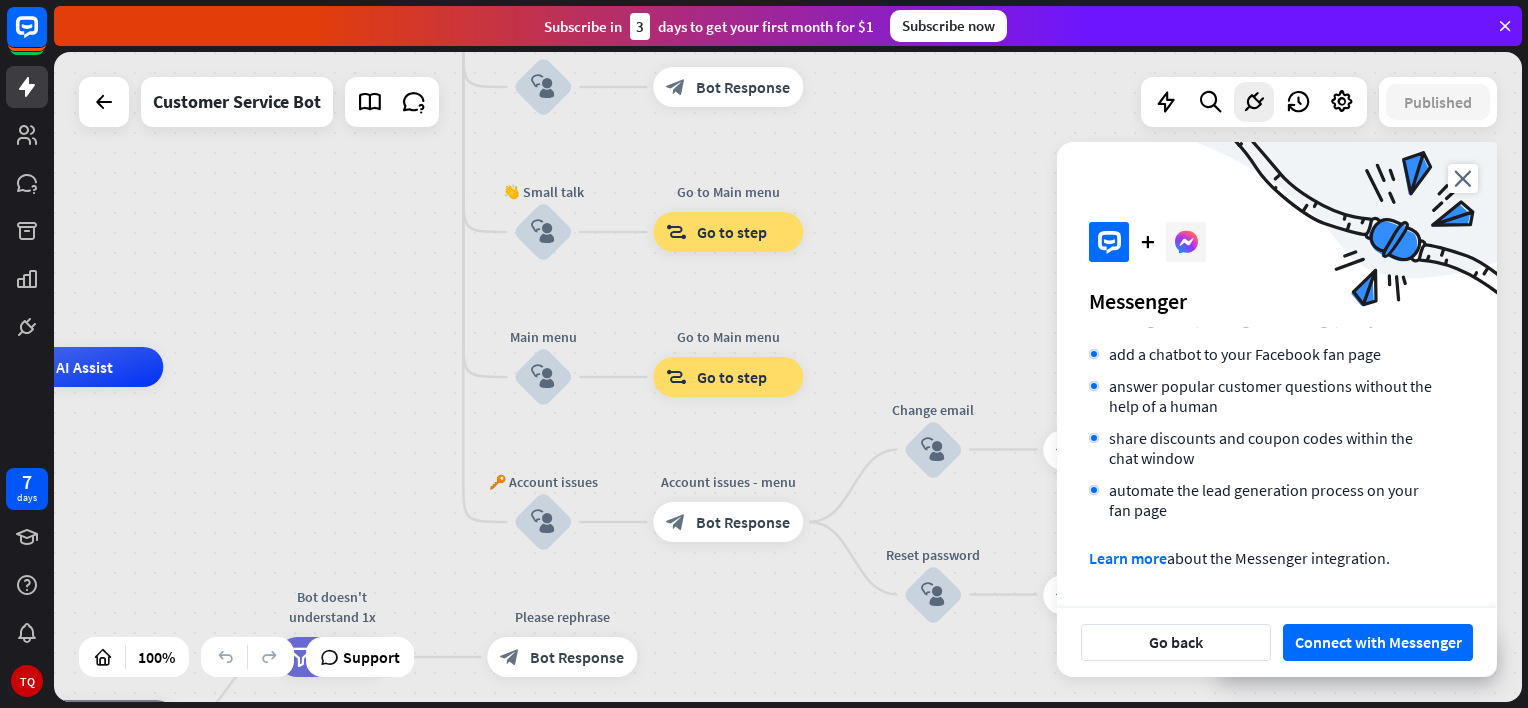 click on "Subscribe [DATE]
to get your first month for $1
Subscribe now" at bounding box center (788, 26) 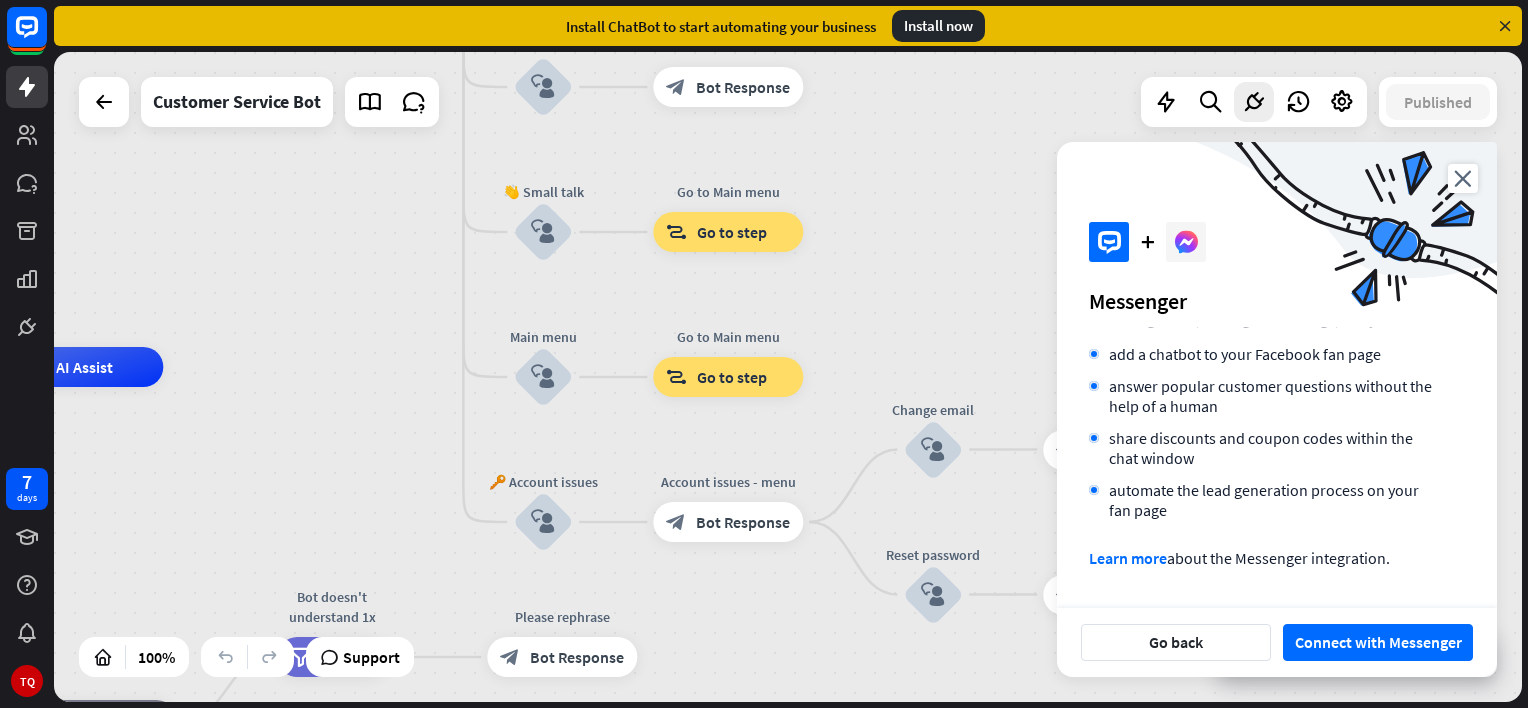 click on "Install now" at bounding box center (938, 26) 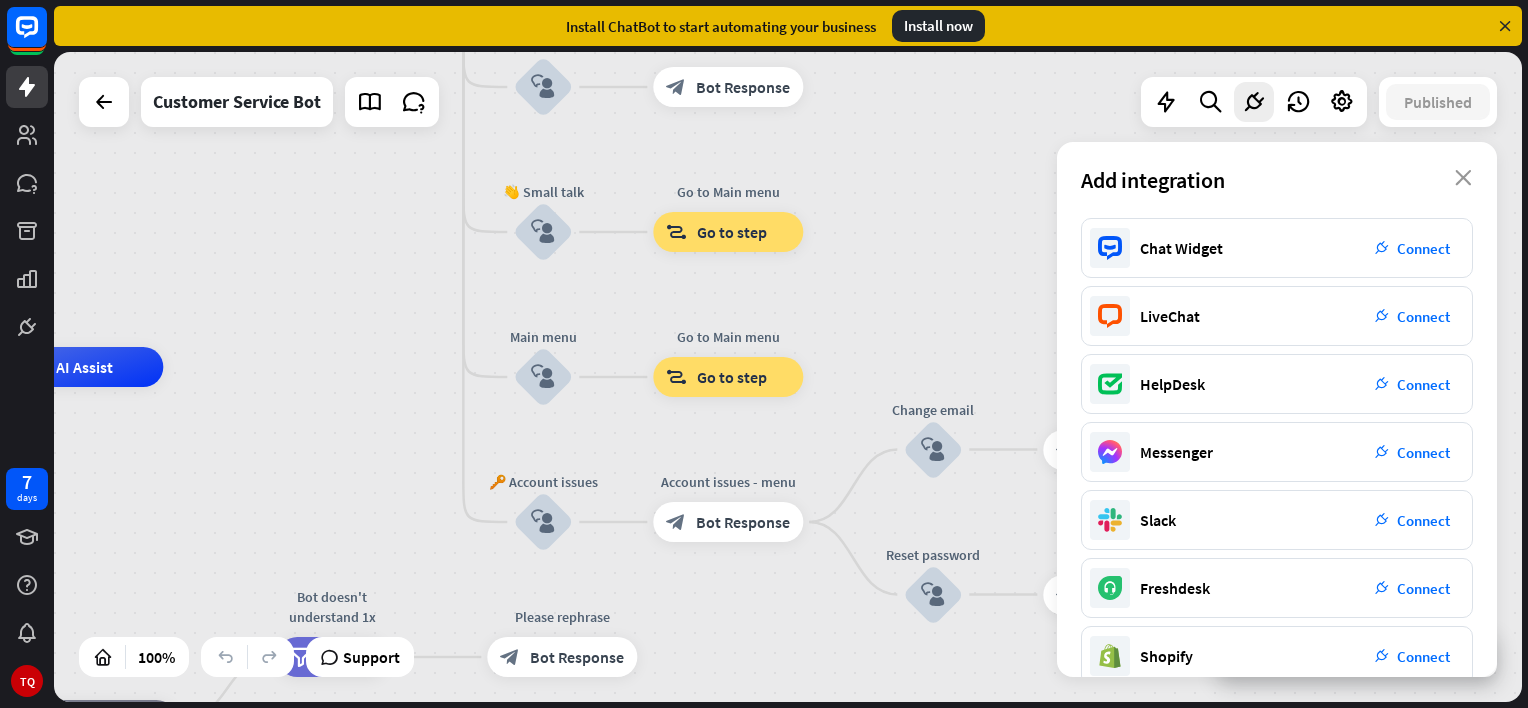click on "Install ChatBot to start automating your business
Install now" at bounding box center [788, 26] 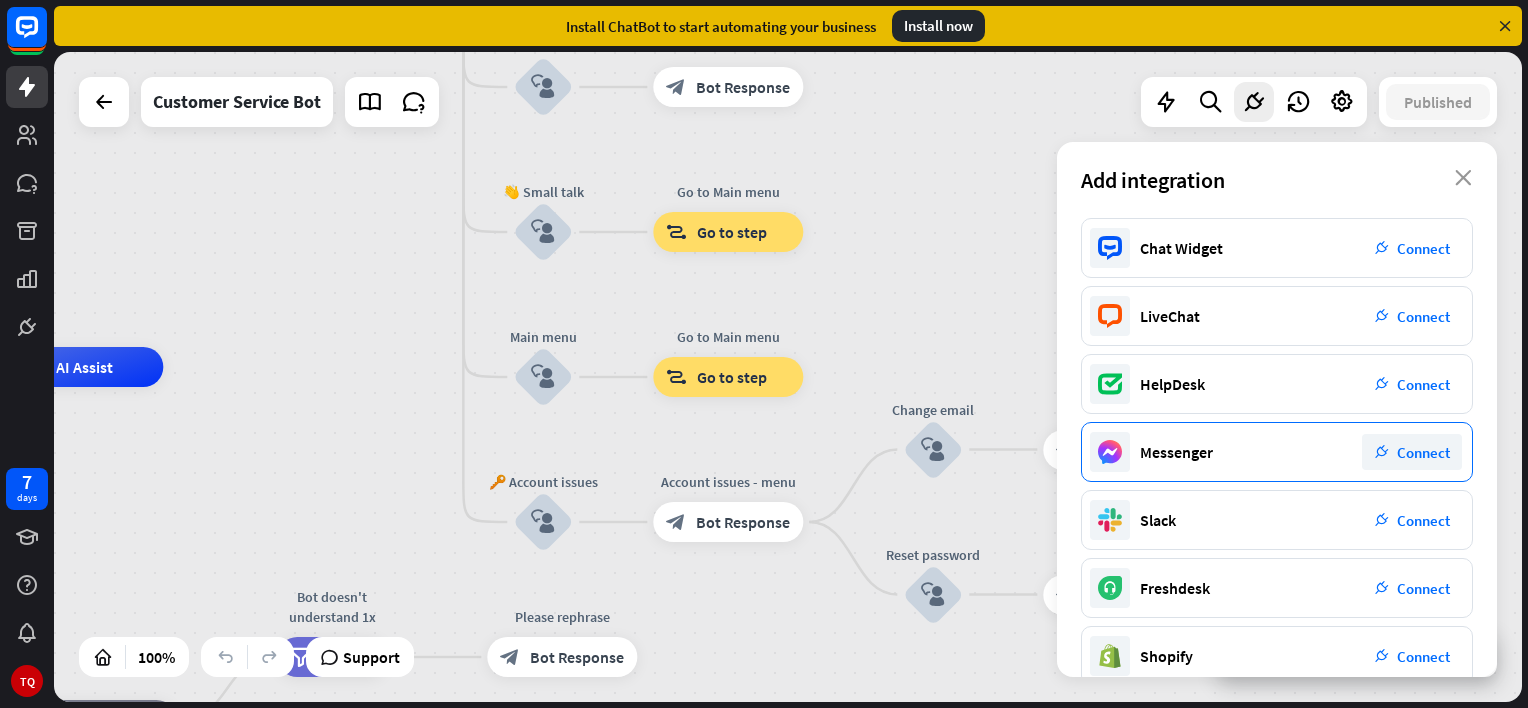 scroll, scrollTop: 0, scrollLeft: 0, axis: both 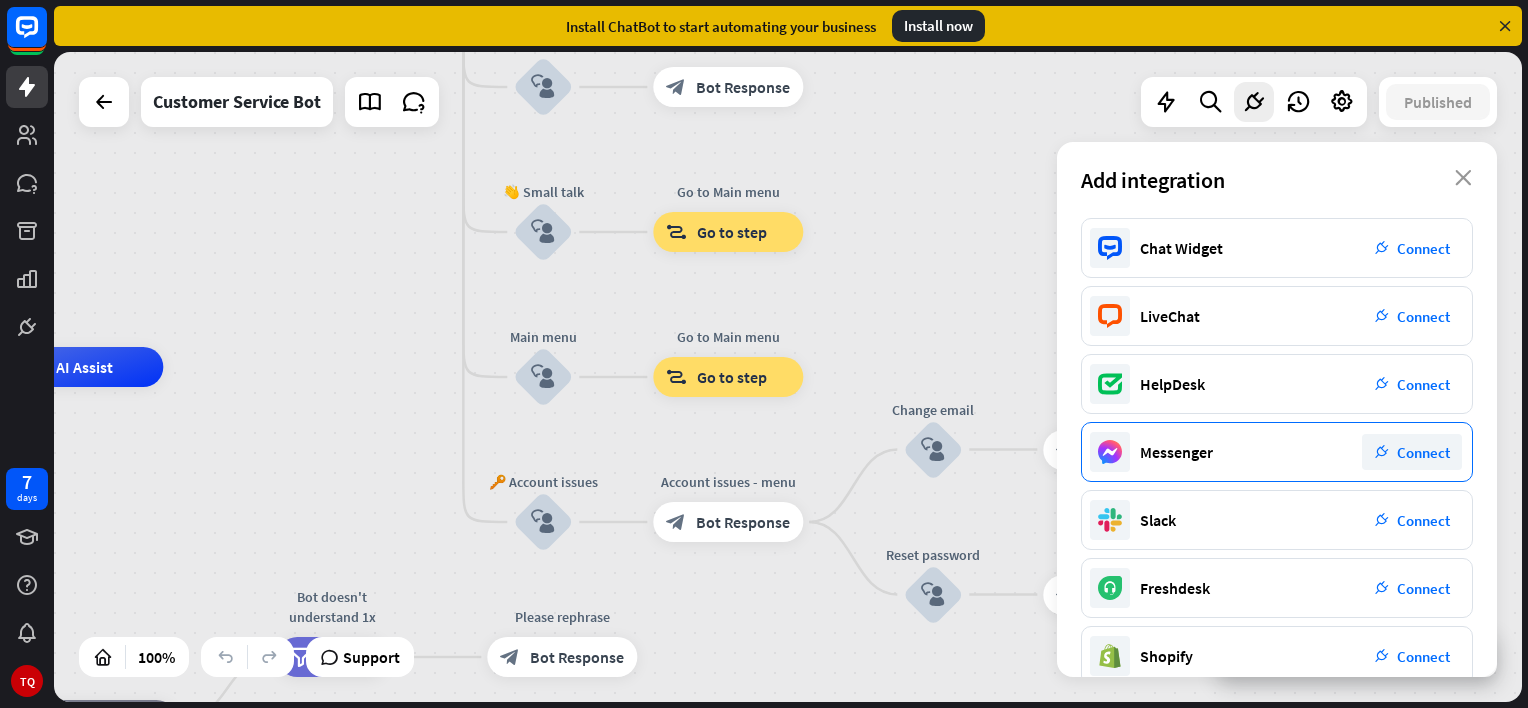 click on "Connect" at bounding box center [1423, 452] 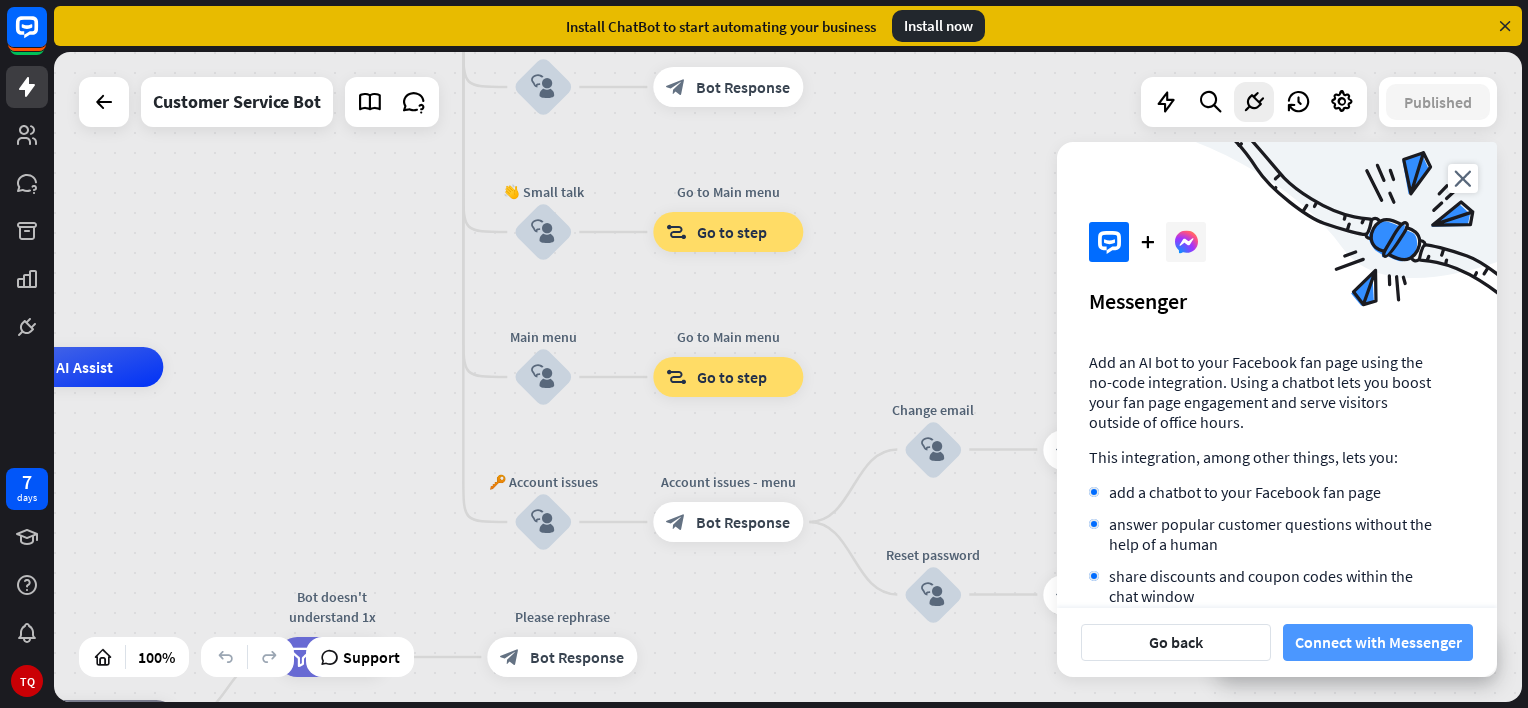 click on "Connect with Messenger" at bounding box center [1378, 642] 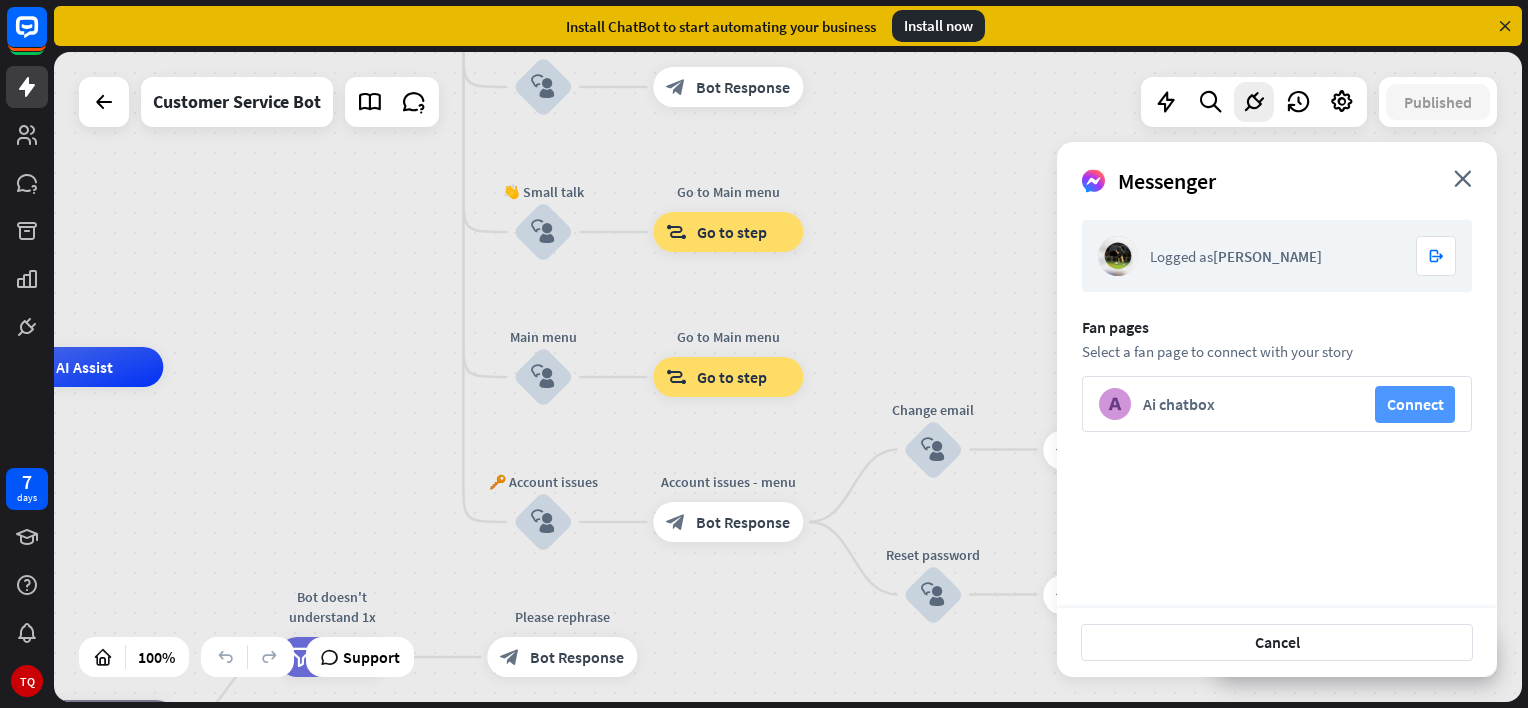 click on "Connect" at bounding box center (1415, 404) 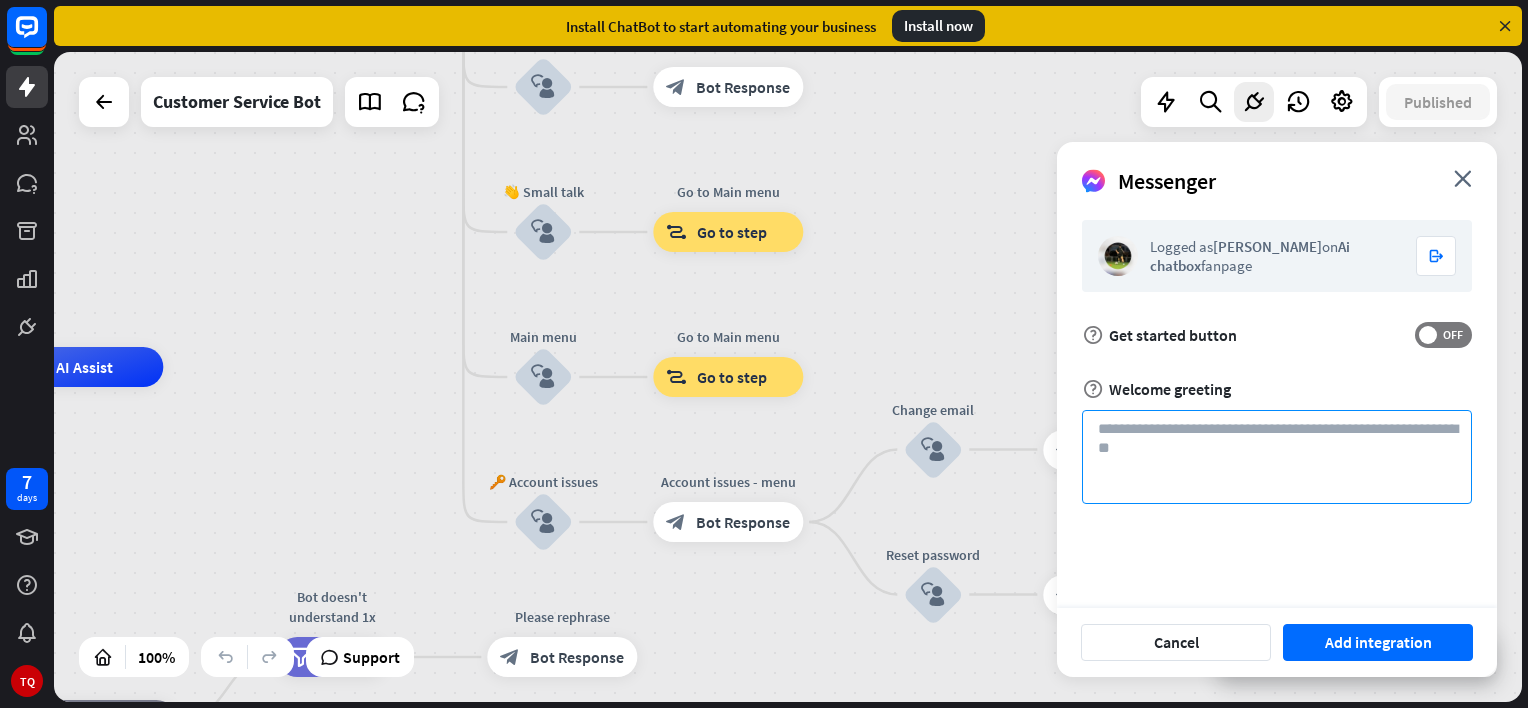 click at bounding box center (1277, 457) 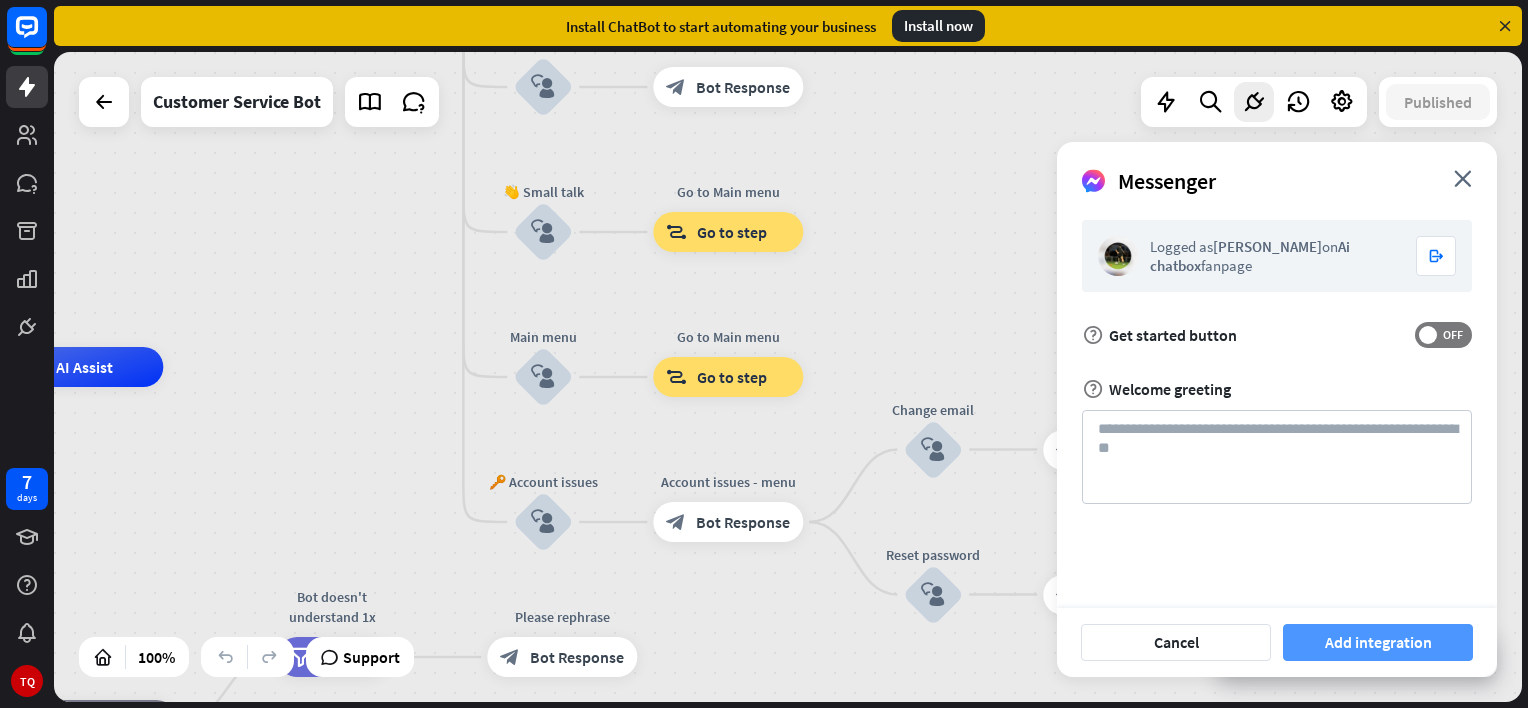 click on "Add integration" at bounding box center [1378, 642] 